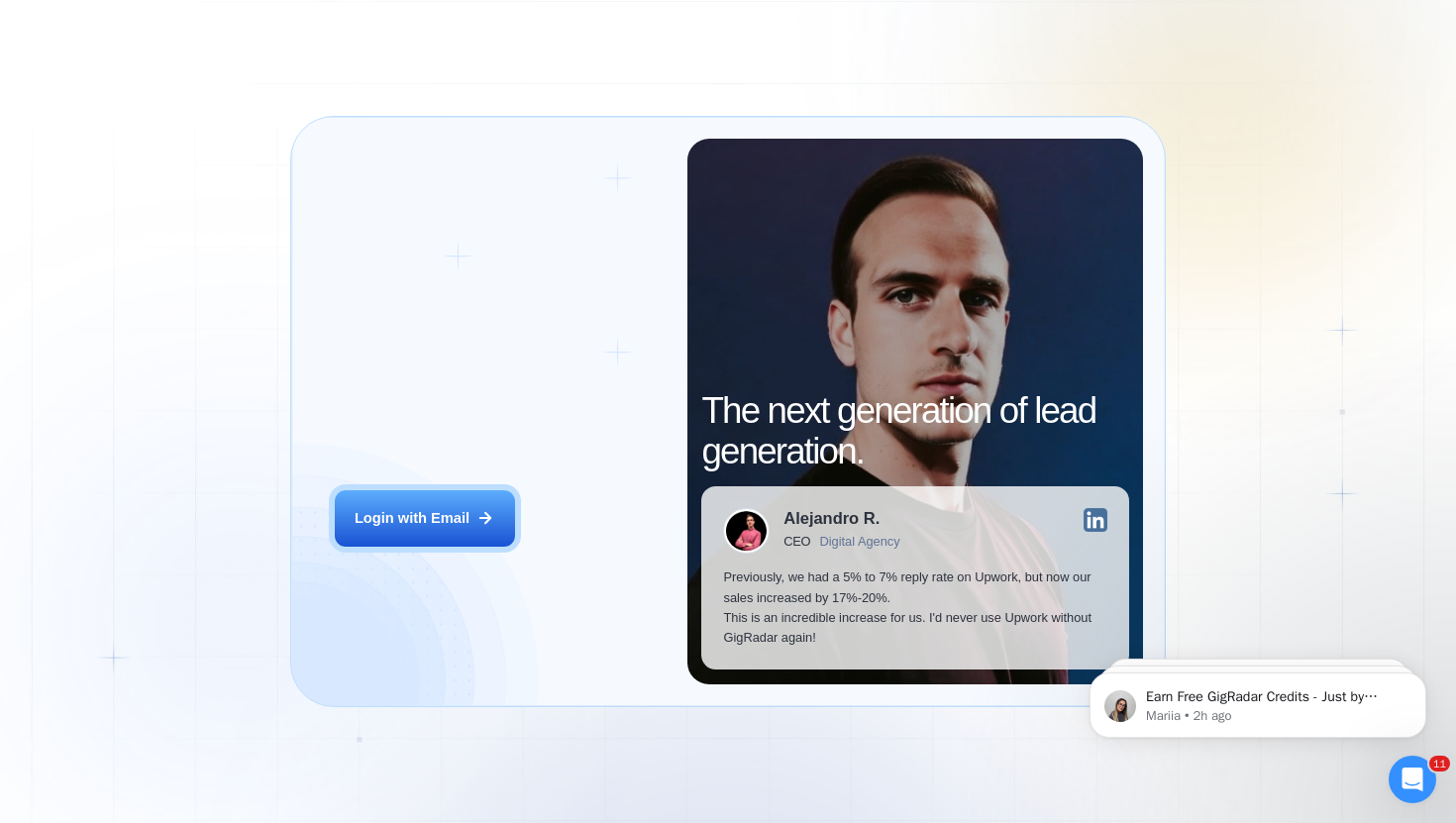 scroll, scrollTop: 0, scrollLeft: 0, axis: both 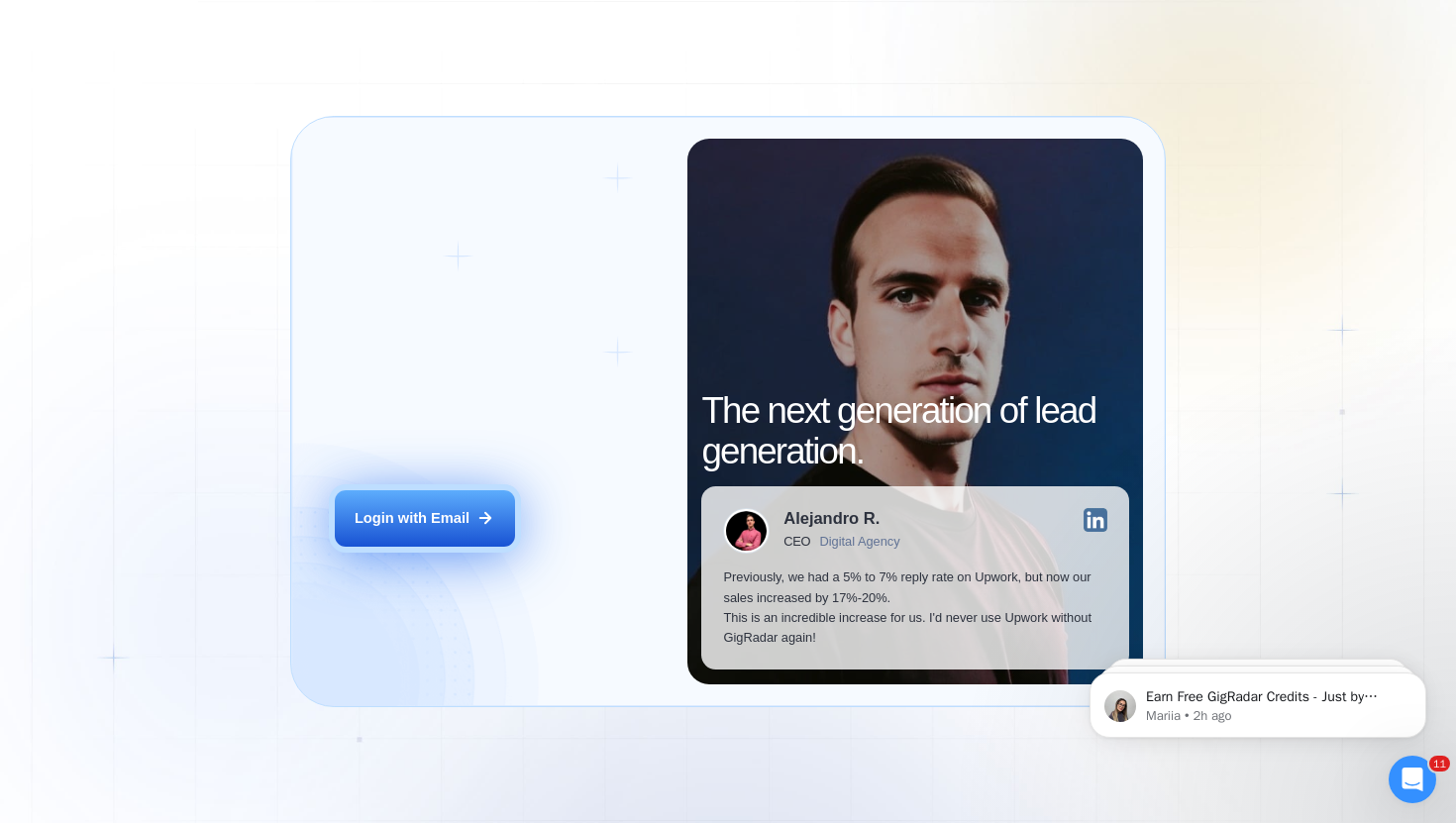 click on "Login with Email" at bounding box center [425, 518] 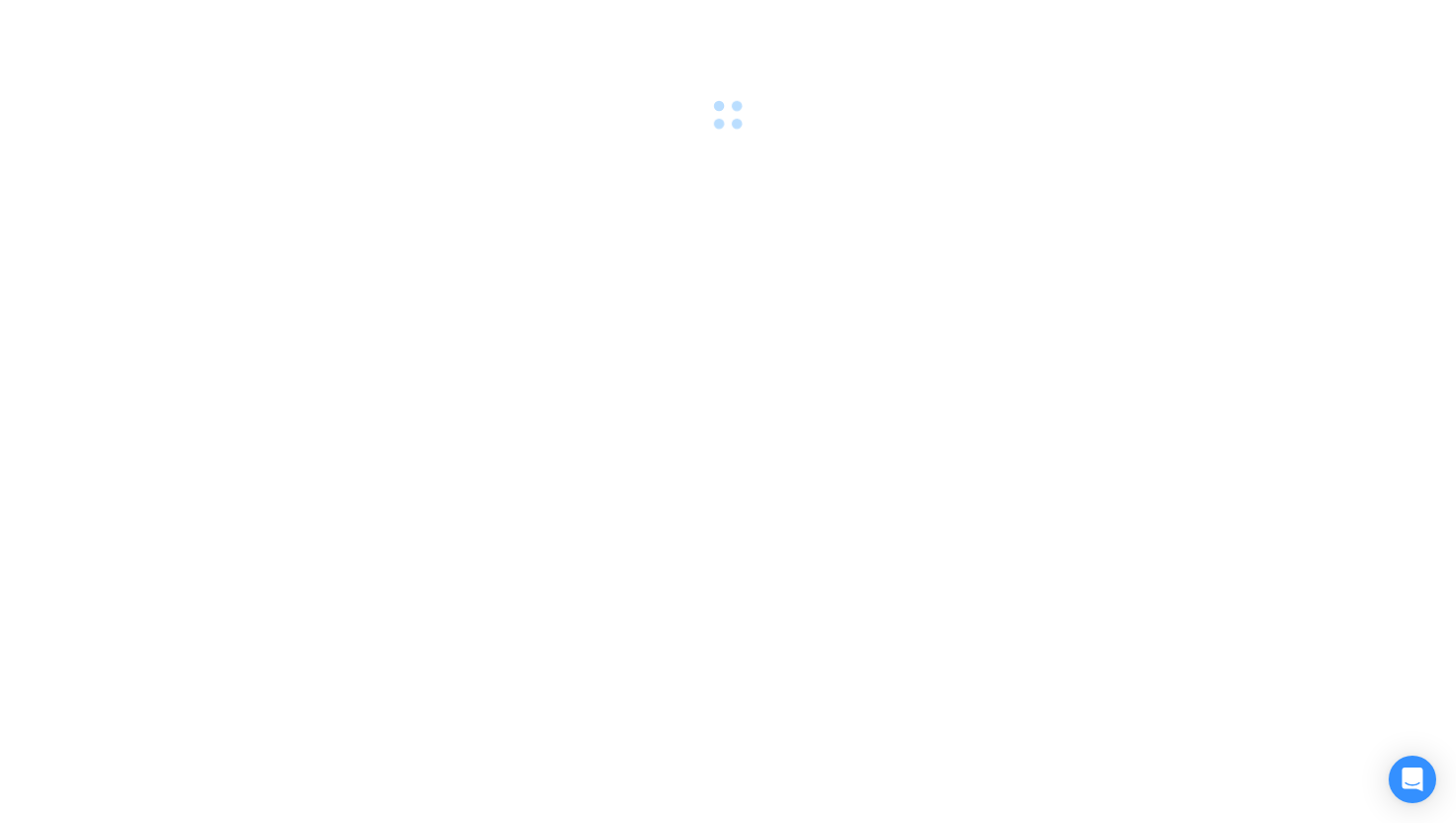 scroll, scrollTop: 0, scrollLeft: 0, axis: both 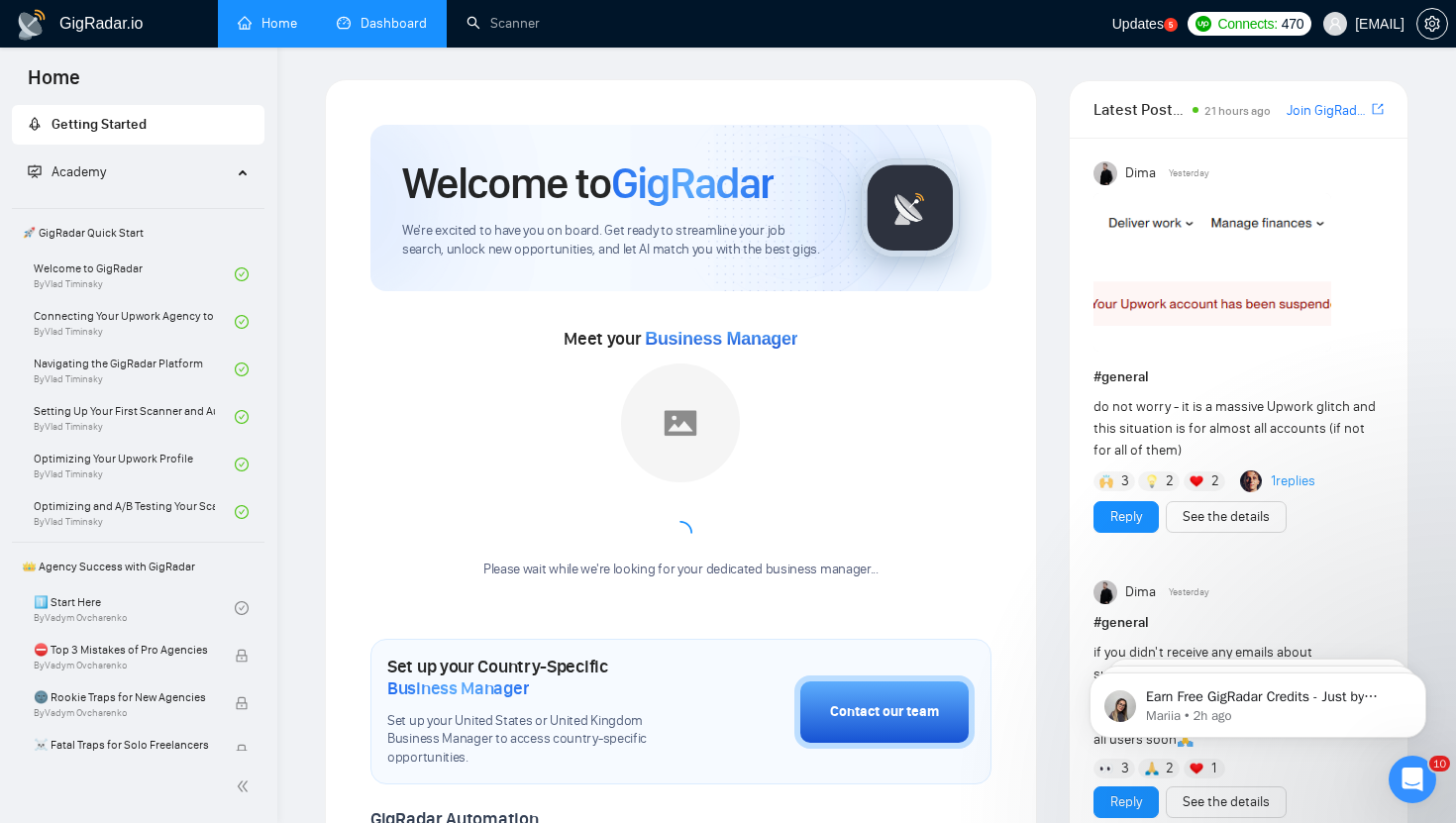 click on "Dashboard" at bounding box center [381, 23] 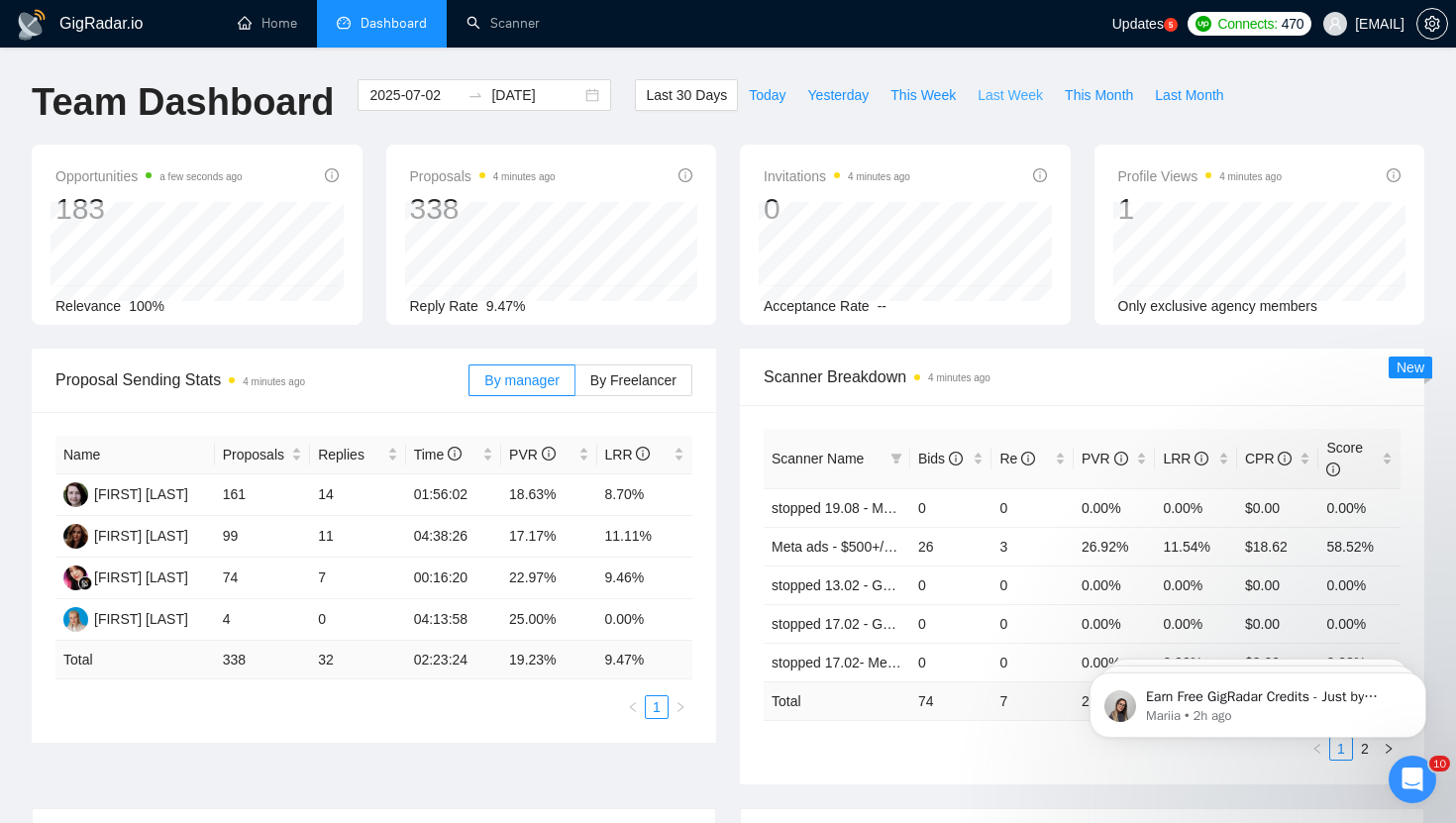 click on "Last Week" at bounding box center [1010, 95] 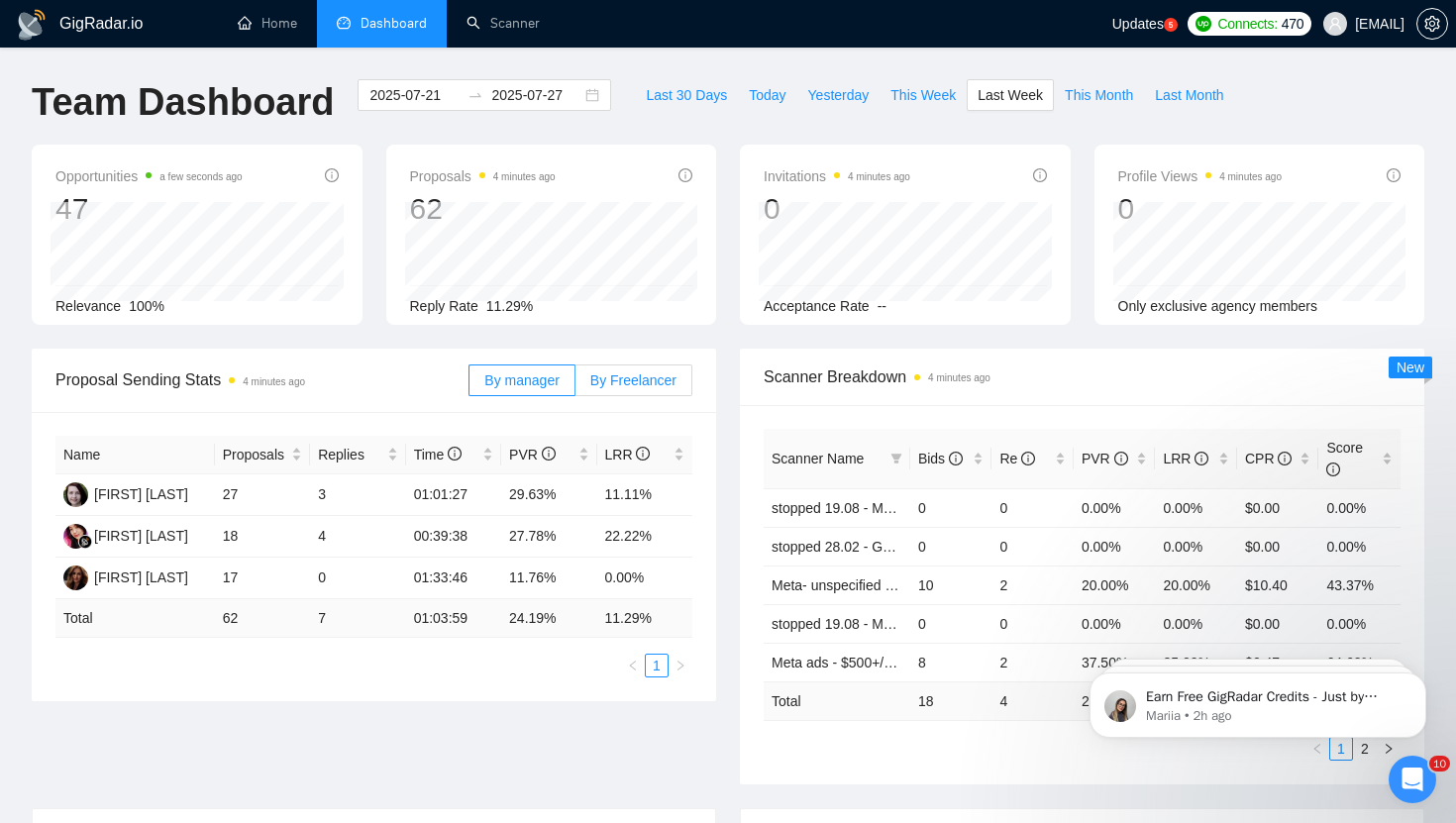 click on "By Freelancer" at bounding box center [634, 380] 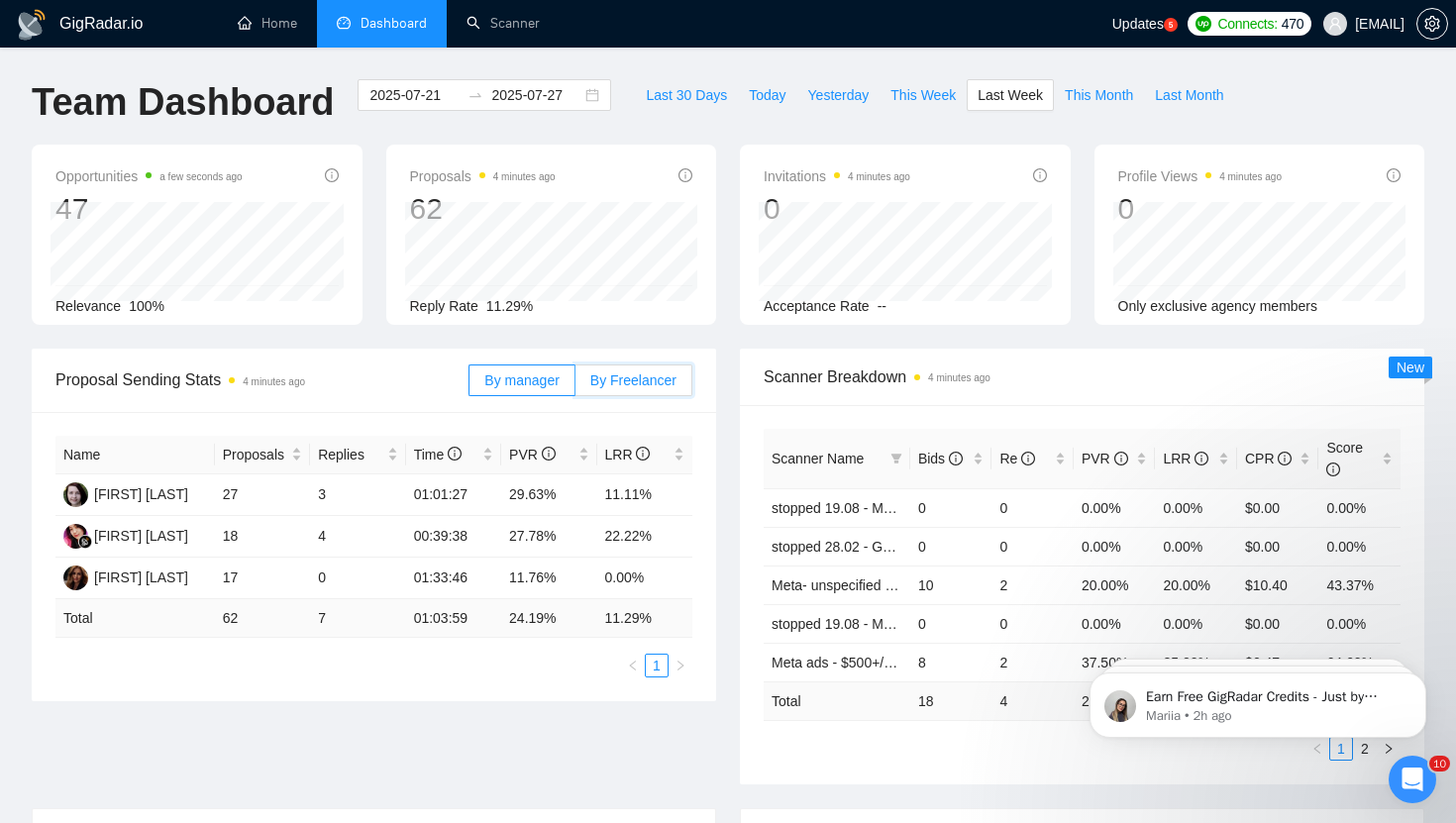 click on "By Freelancer" at bounding box center (575, 385) 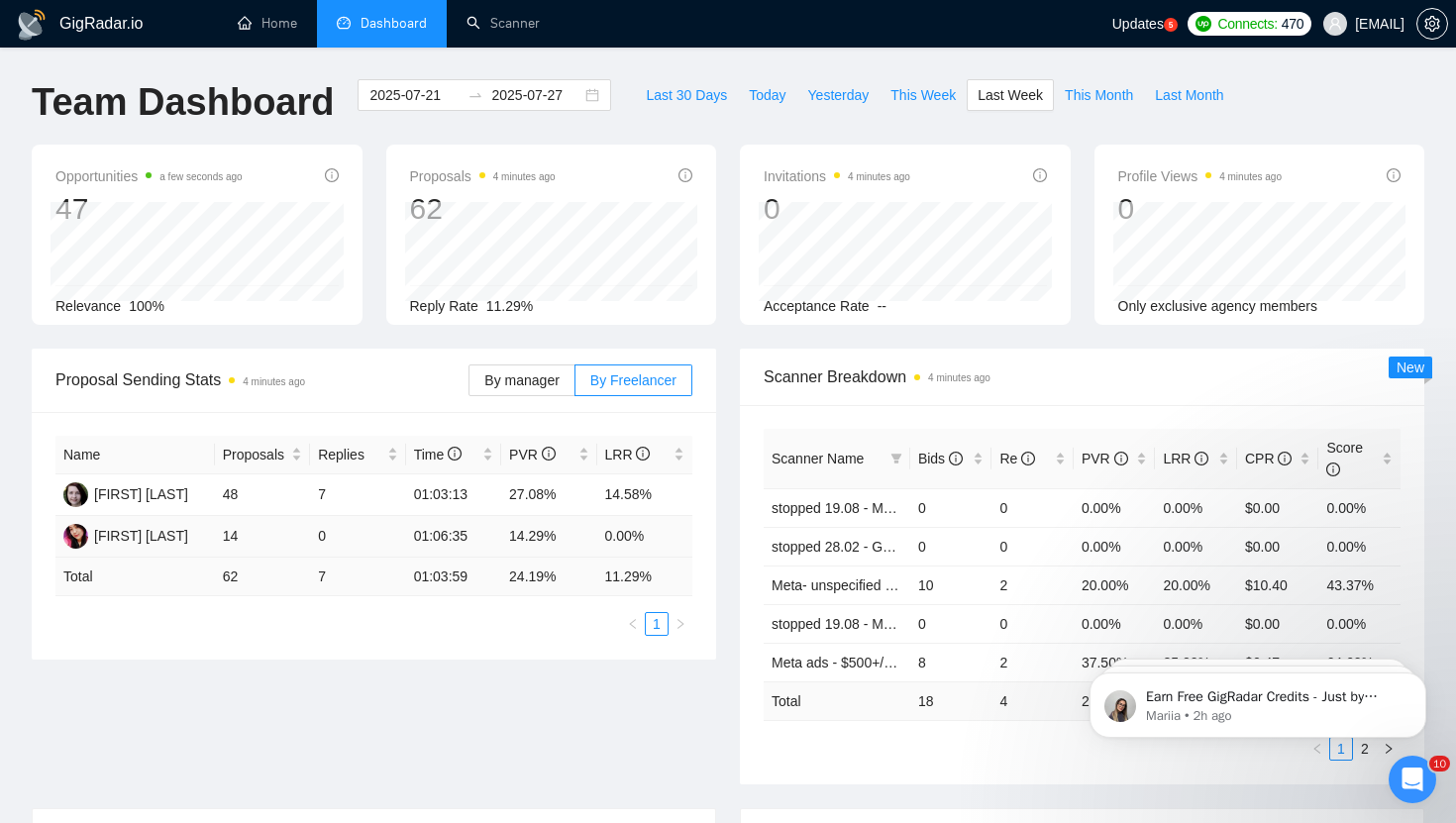 click on "14.29%" at bounding box center [549, 537] 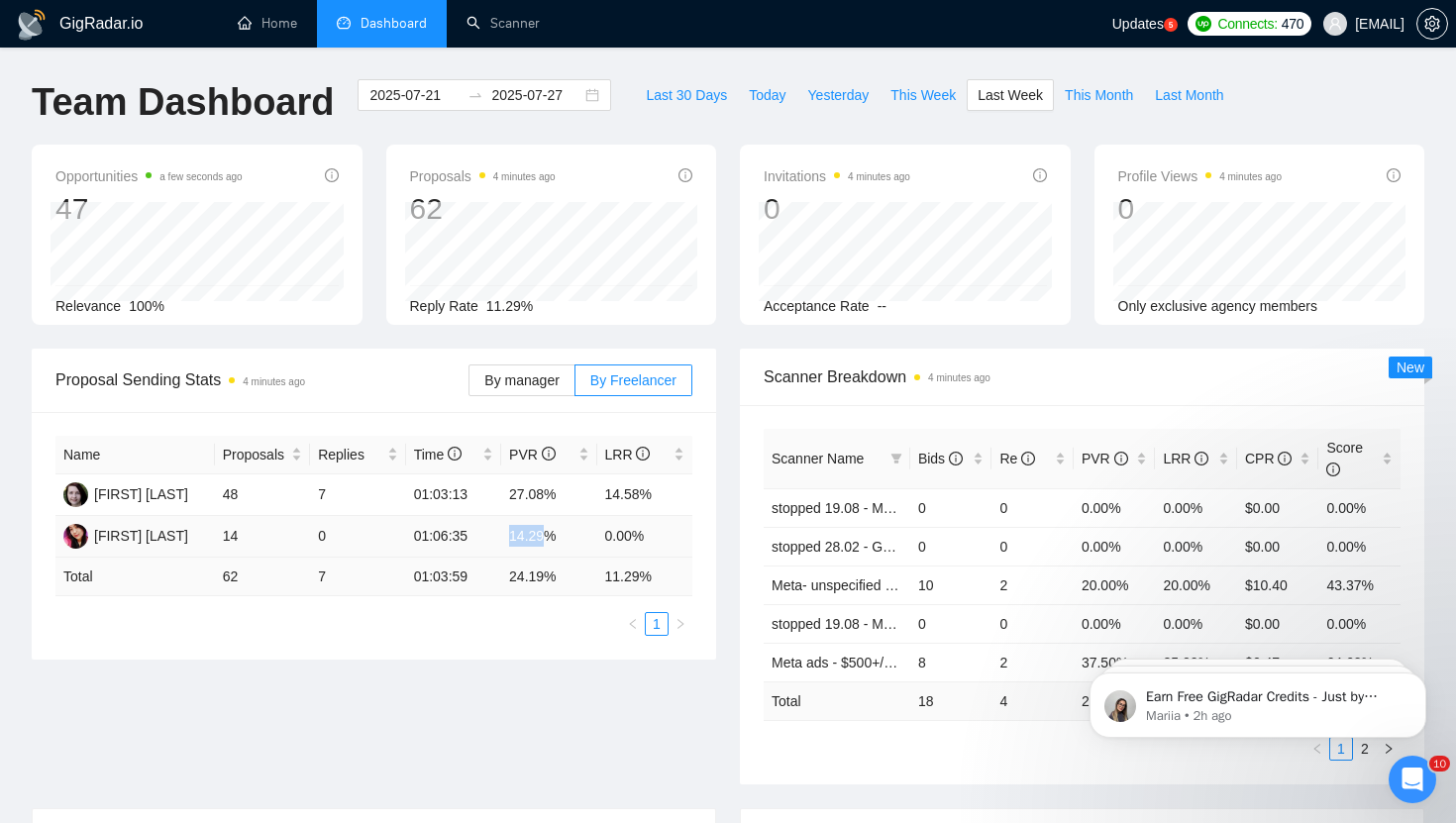 click on "14.29%" at bounding box center (549, 537) 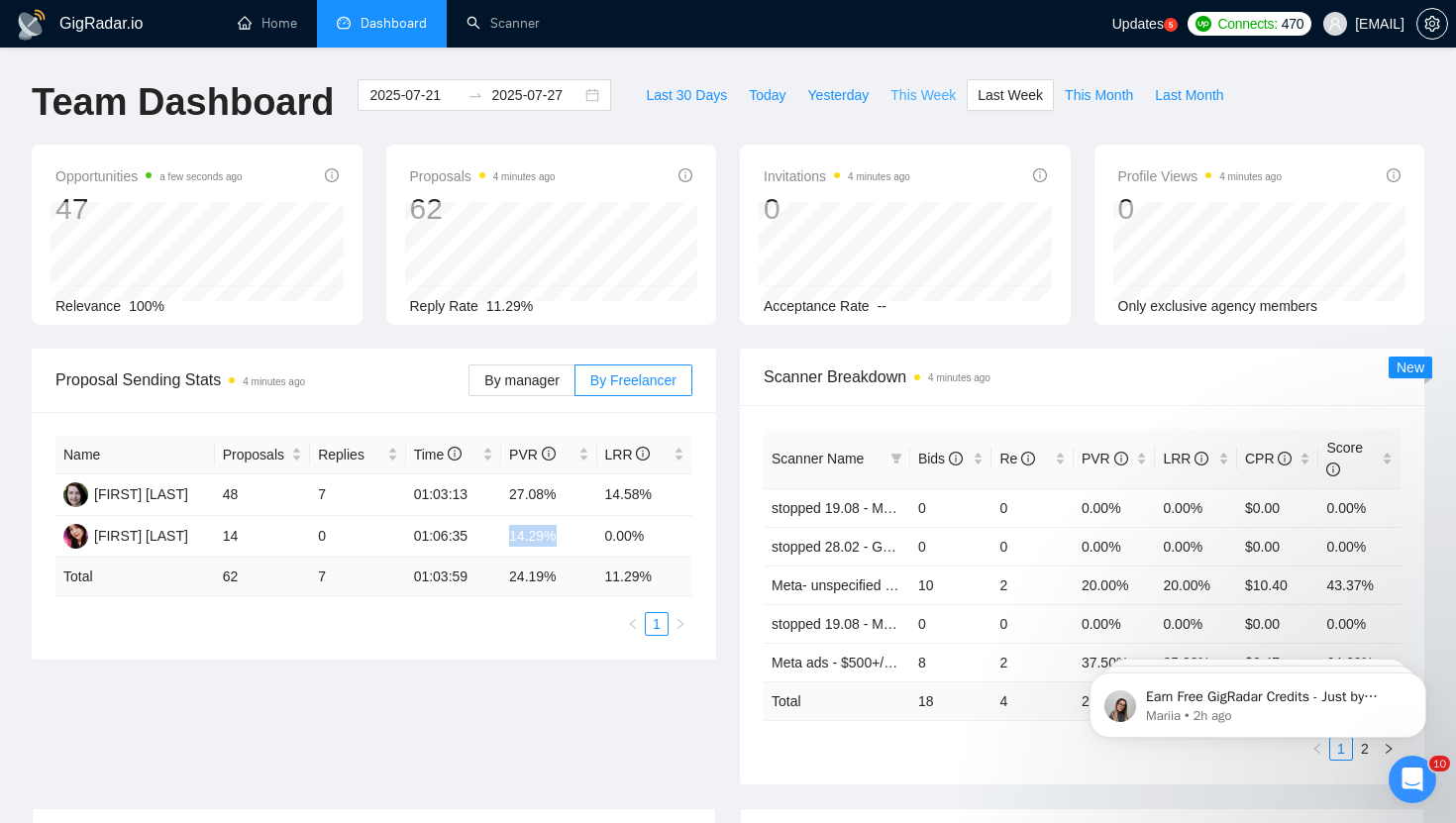 click on "This Week" at bounding box center [923, 95] 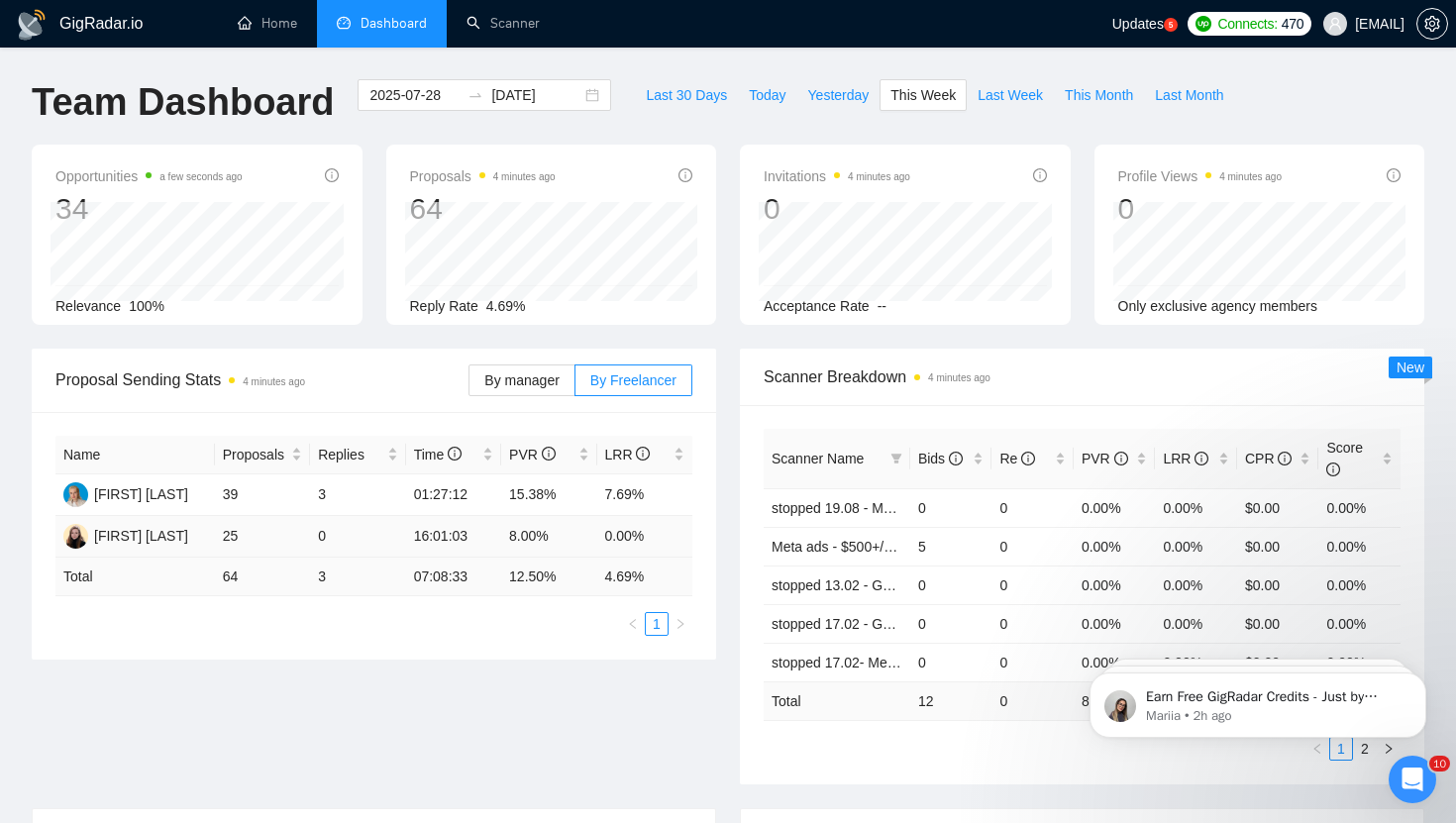 click on "25" at bounding box center (262, 537) 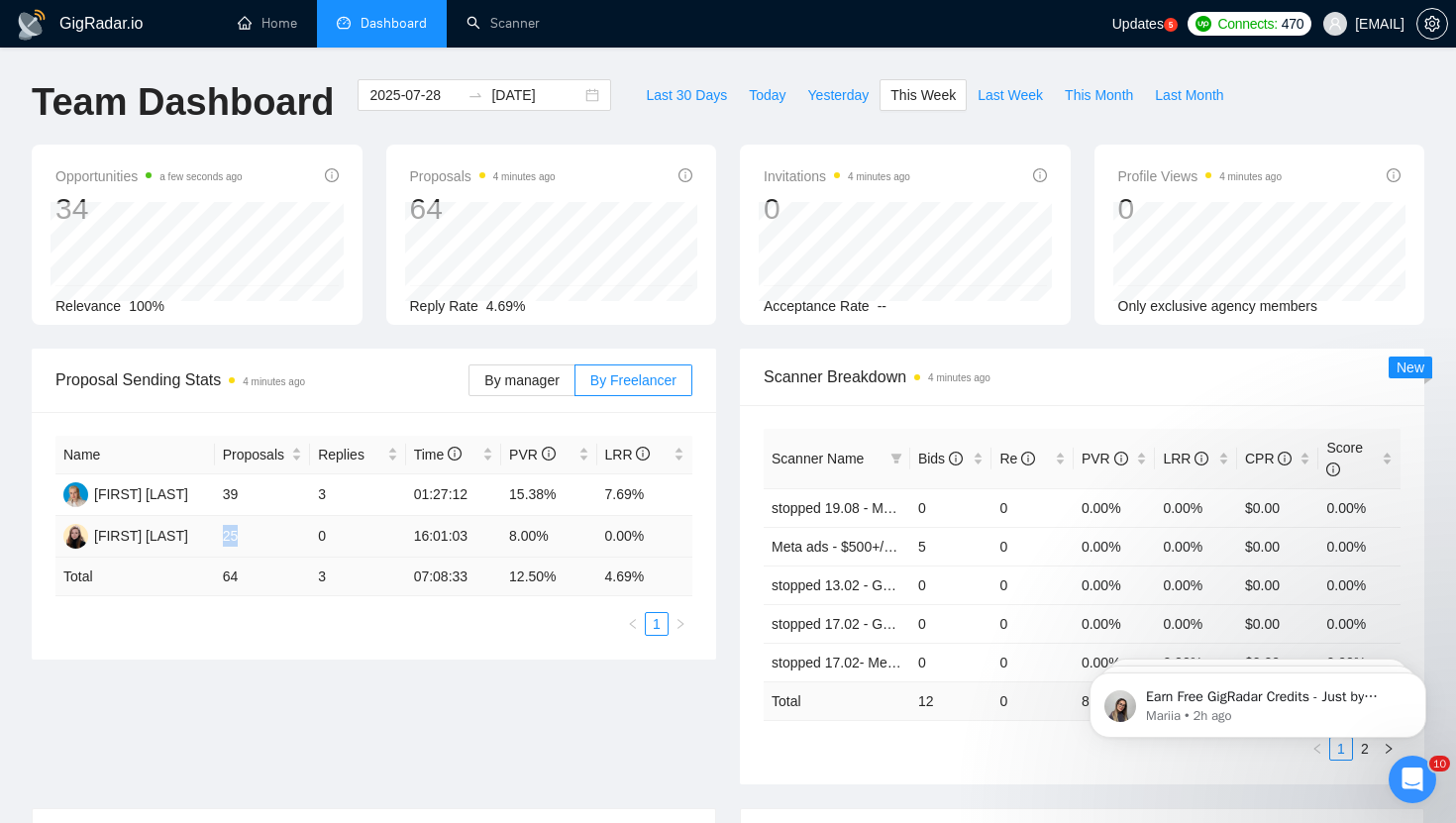 click on "25" at bounding box center (262, 537) 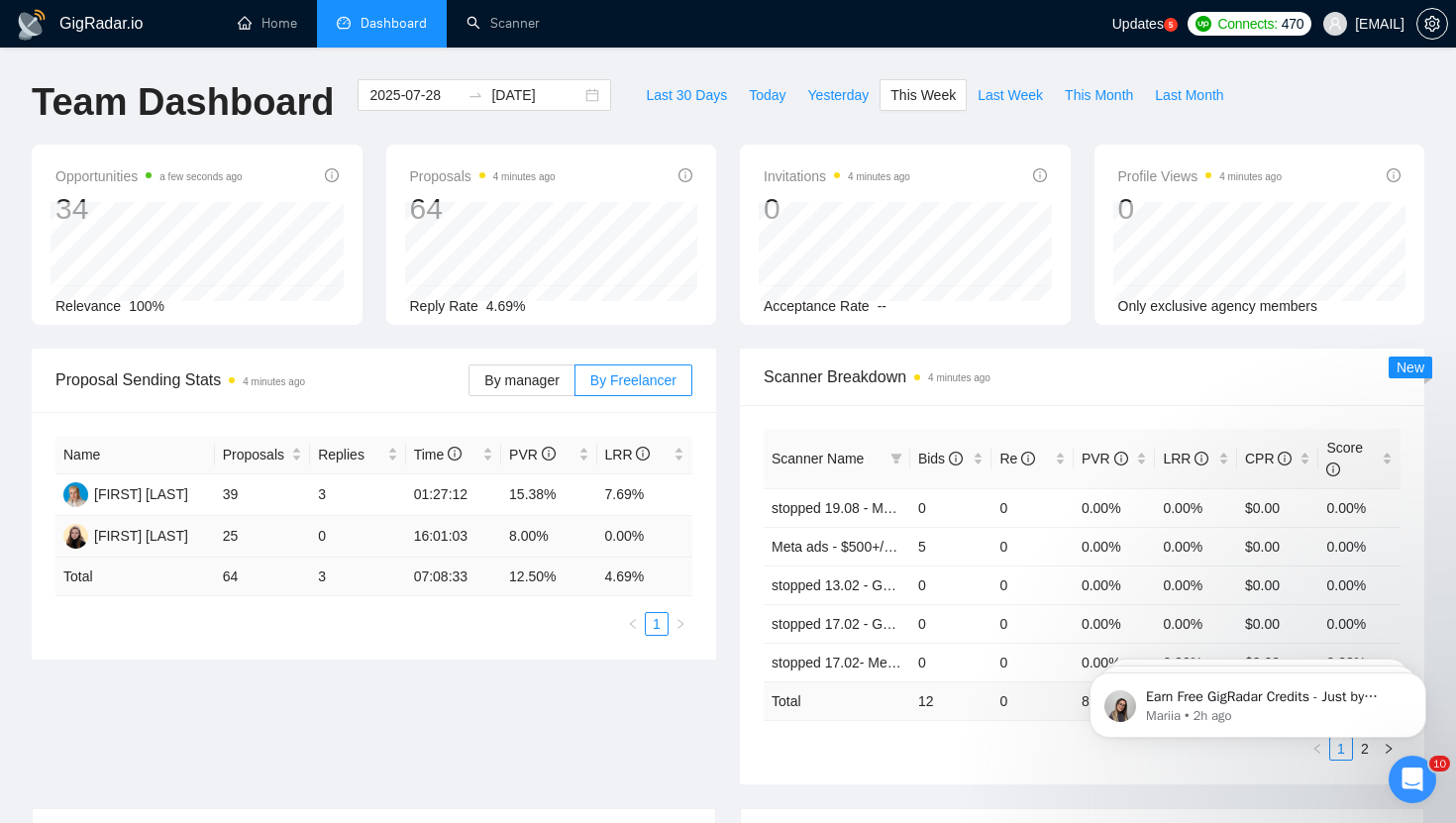 click on "8.00%" at bounding box center [549, 537] 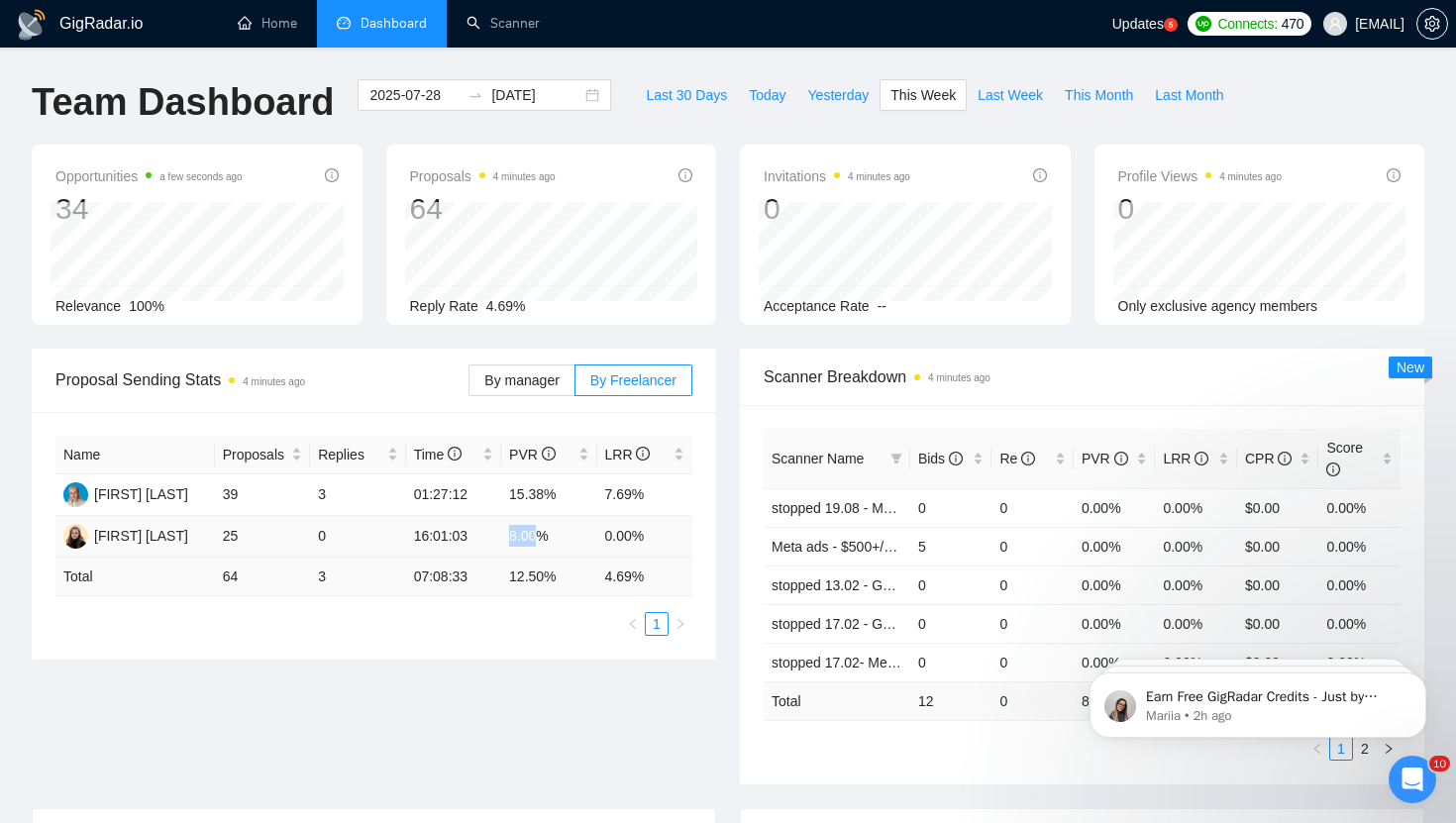 click on "8.00%" at bounding box center (549, 537) 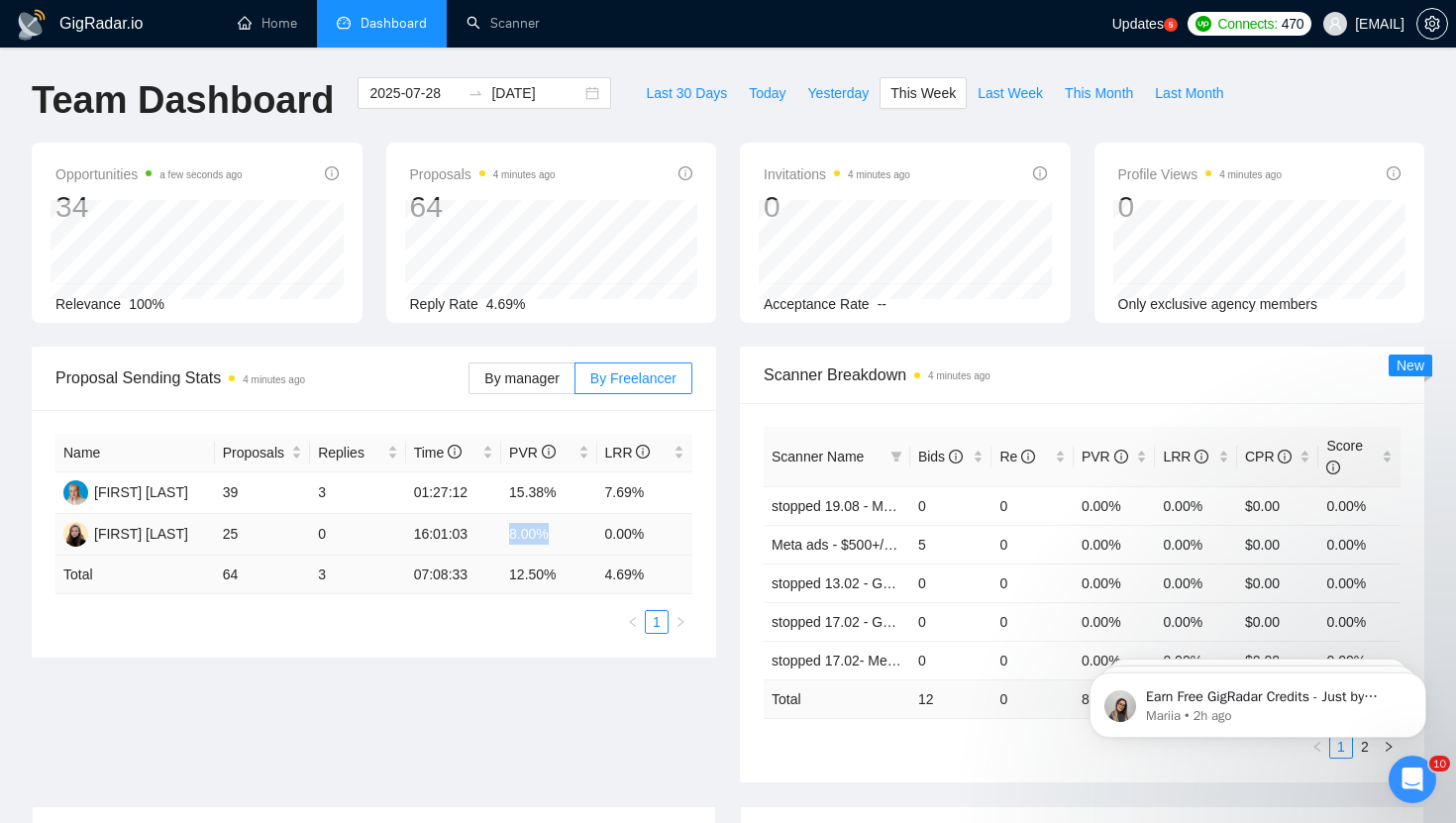 scroll, scrollTop: 0, scrollLeft: 0, axis: both 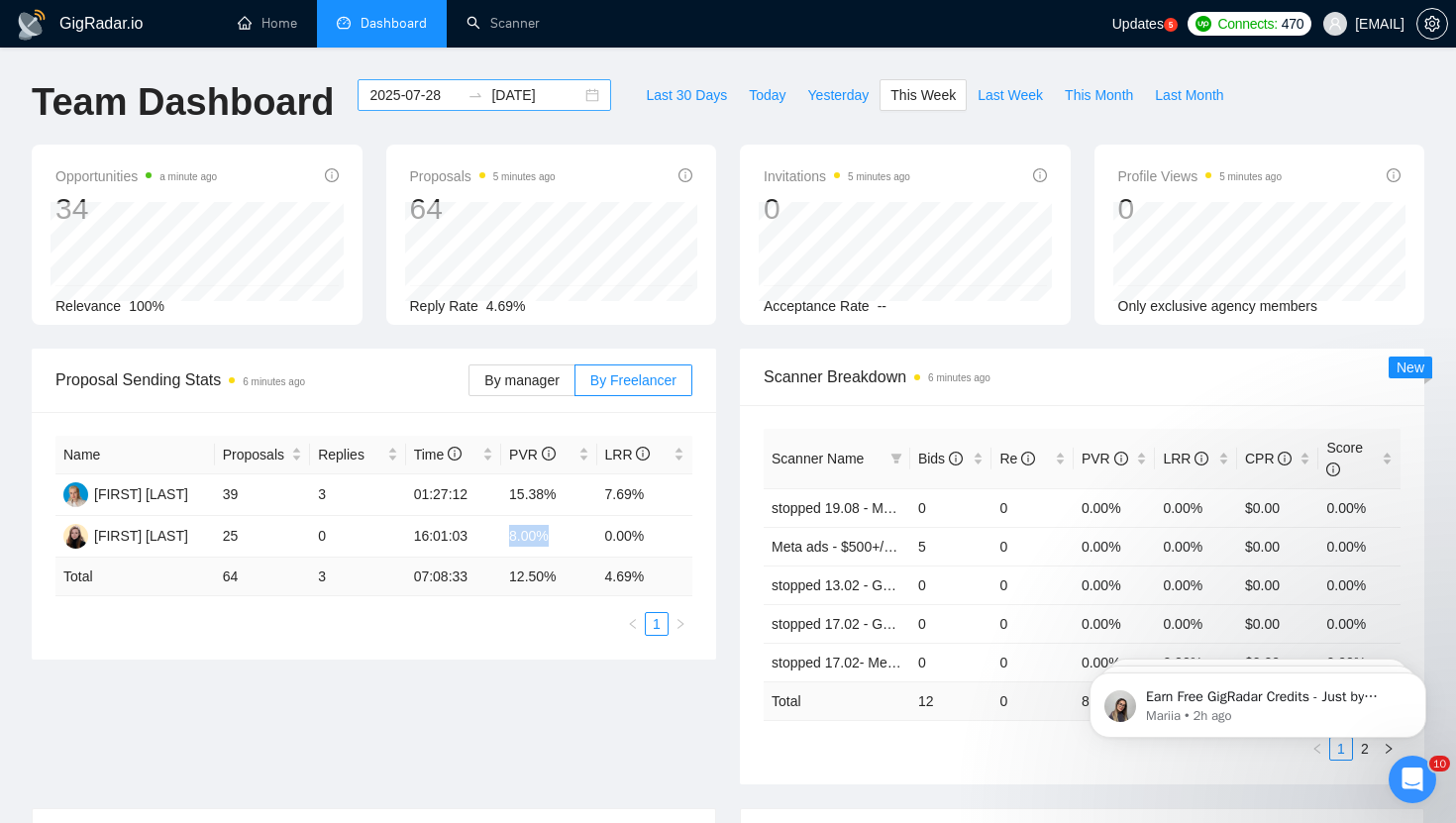 click on "2025-07-28" at bounding box center [414, 95] 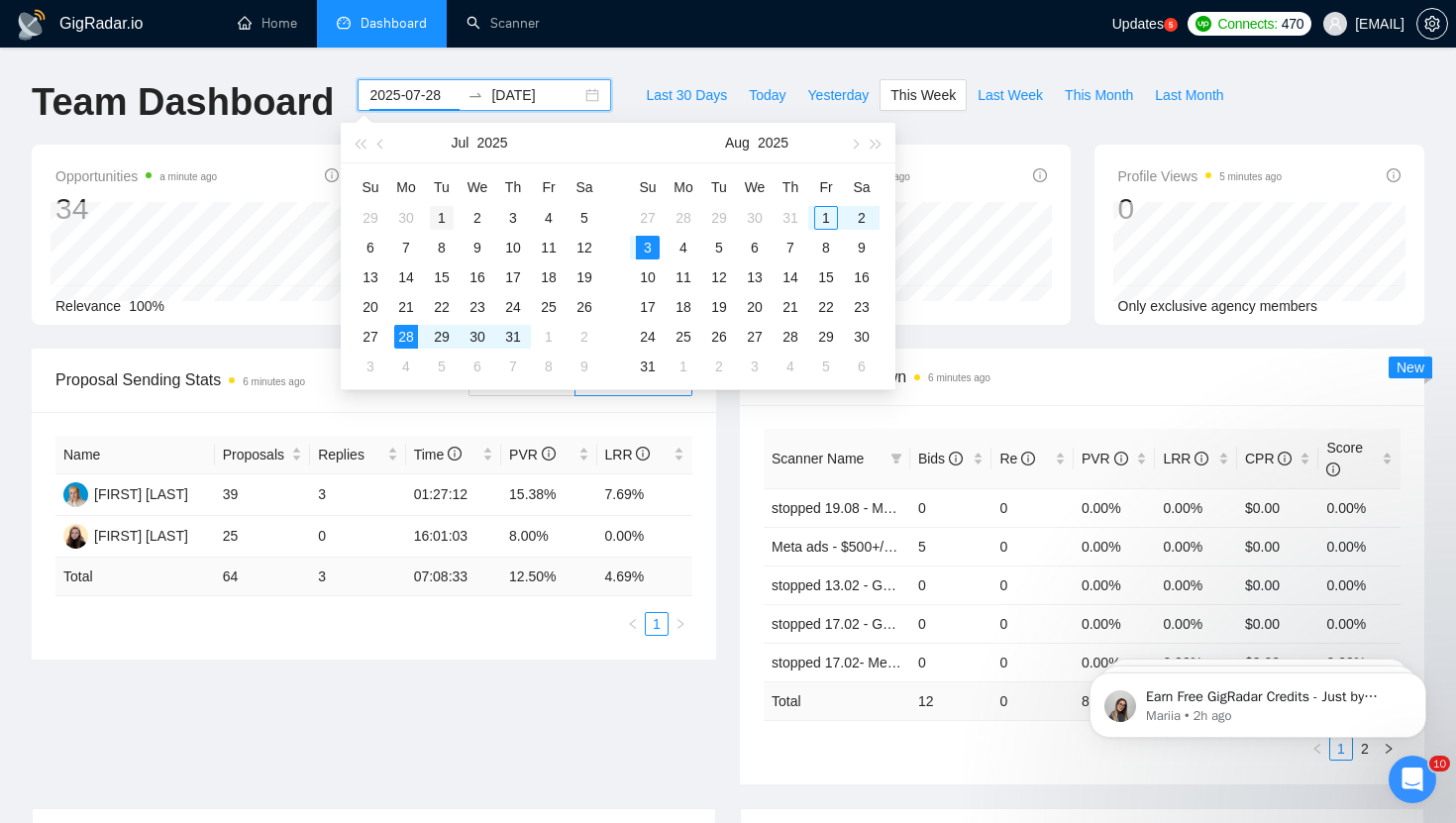 type on "2025-07-01" 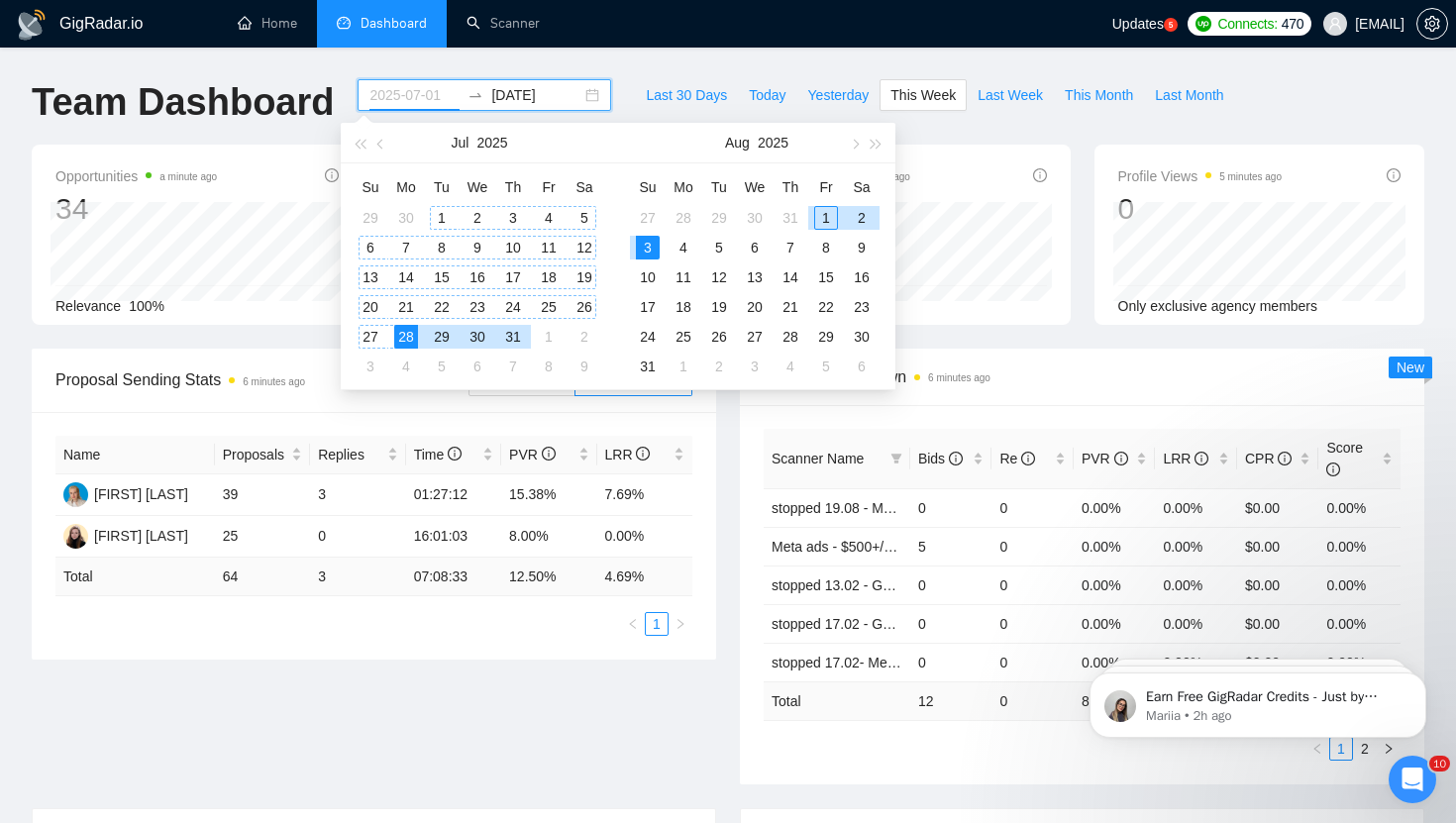 click on "1" at bounding box center [442, 218] 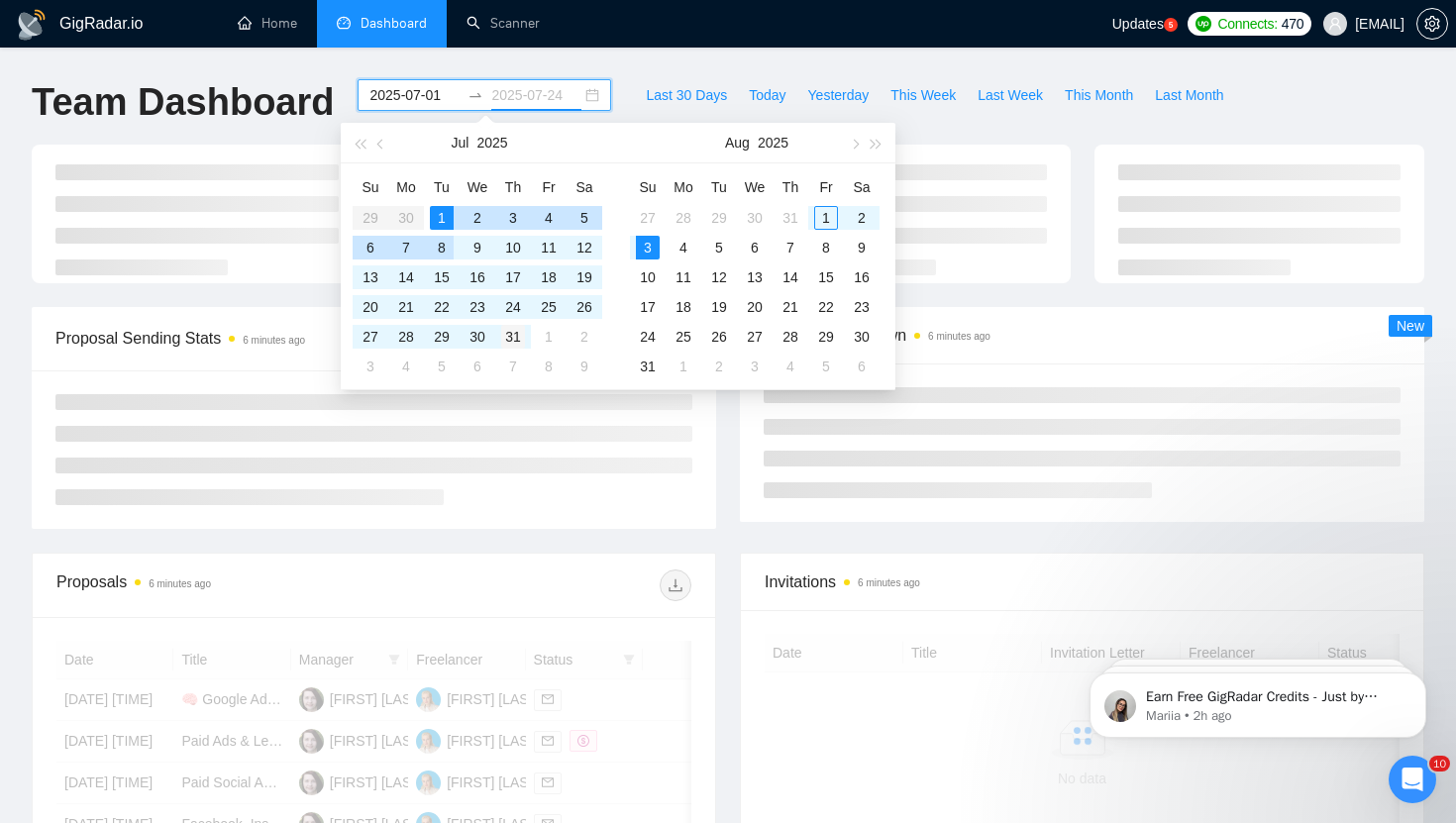 type on "2025-07-31" 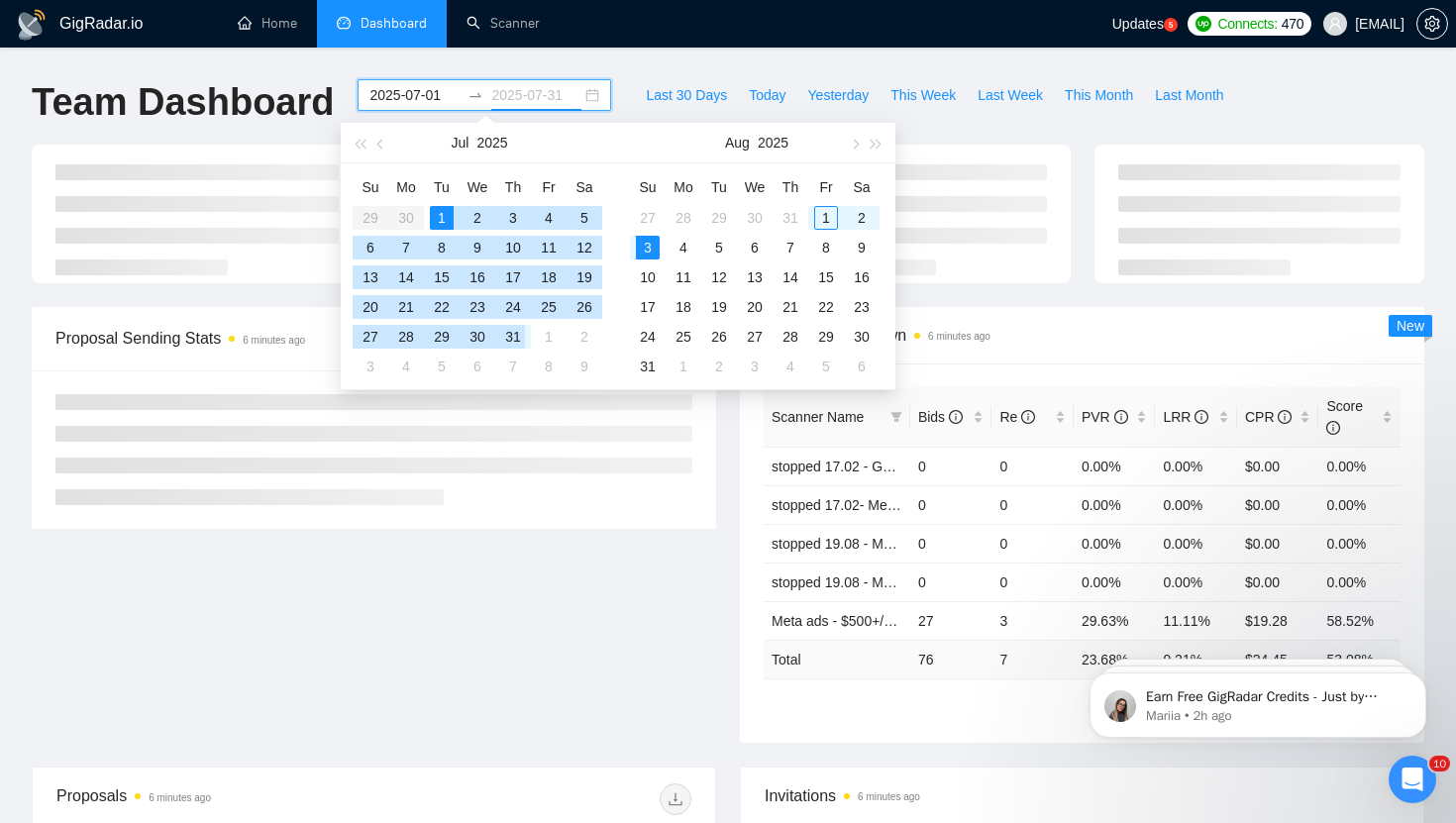 click on "31" at bounding box center (513, 337) 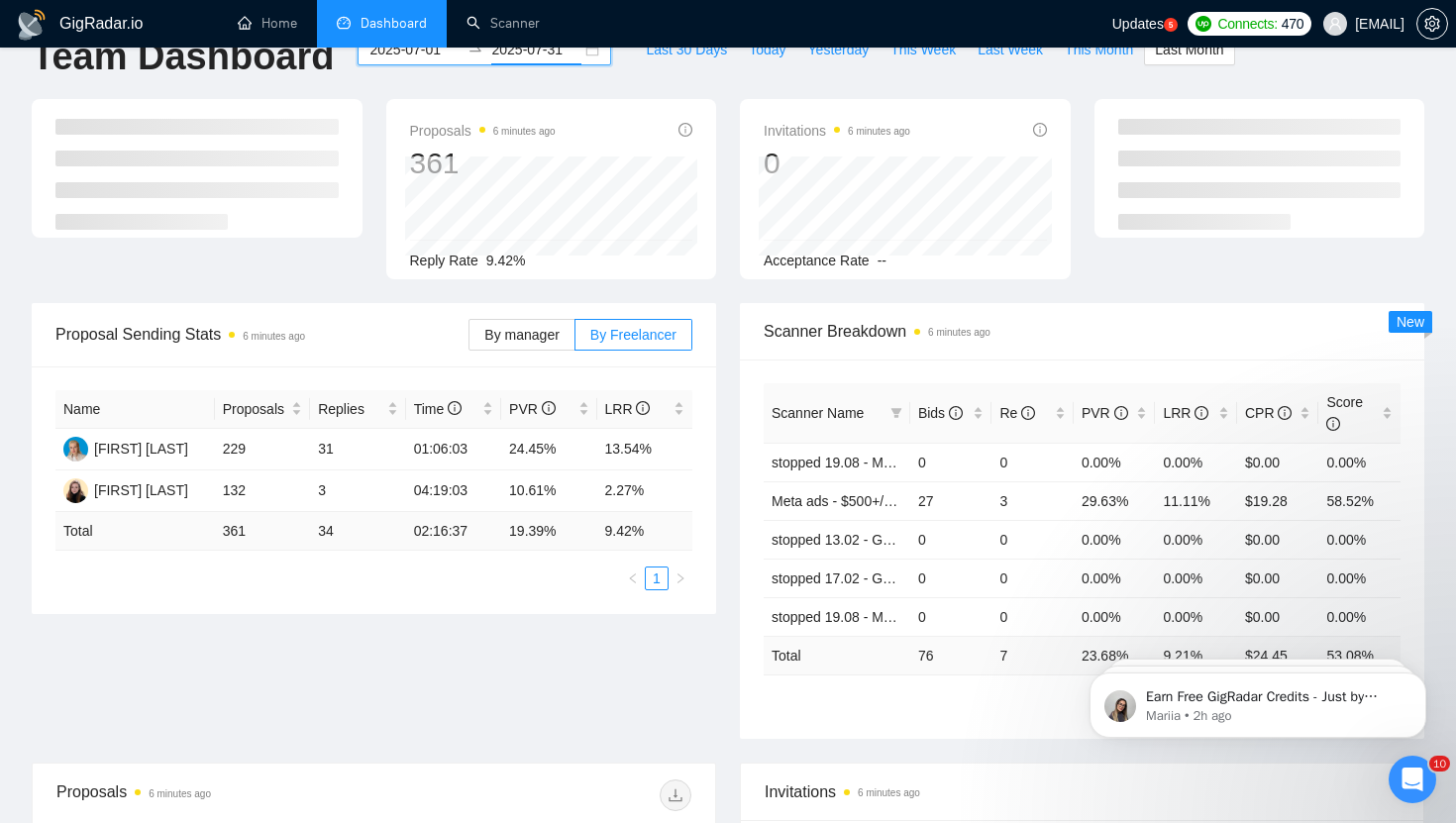 scroll, scrollTop: 88, scrollLeft: 0, axis: vertical 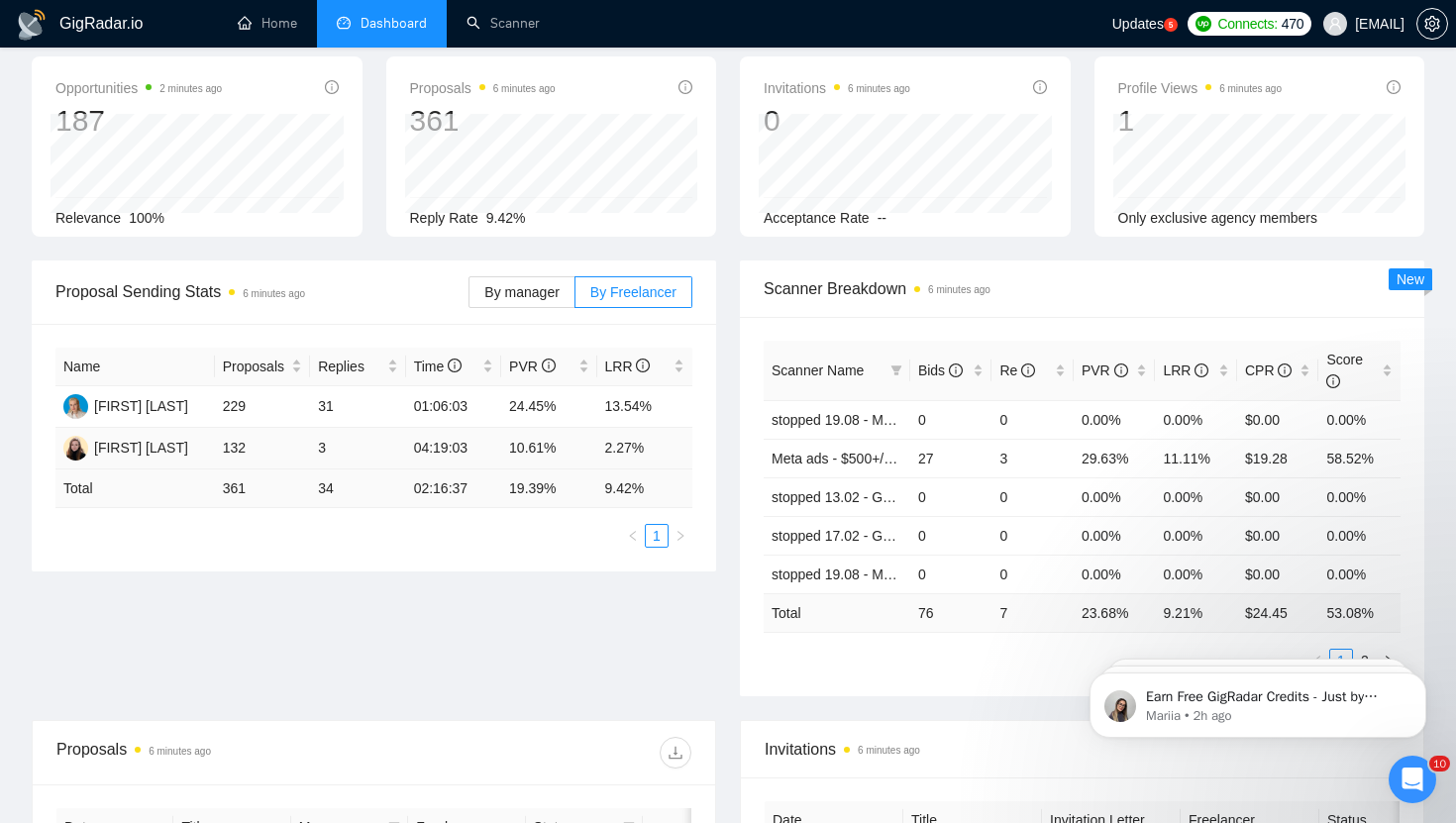 click on "2.27%" at bounding box center [645, 449] 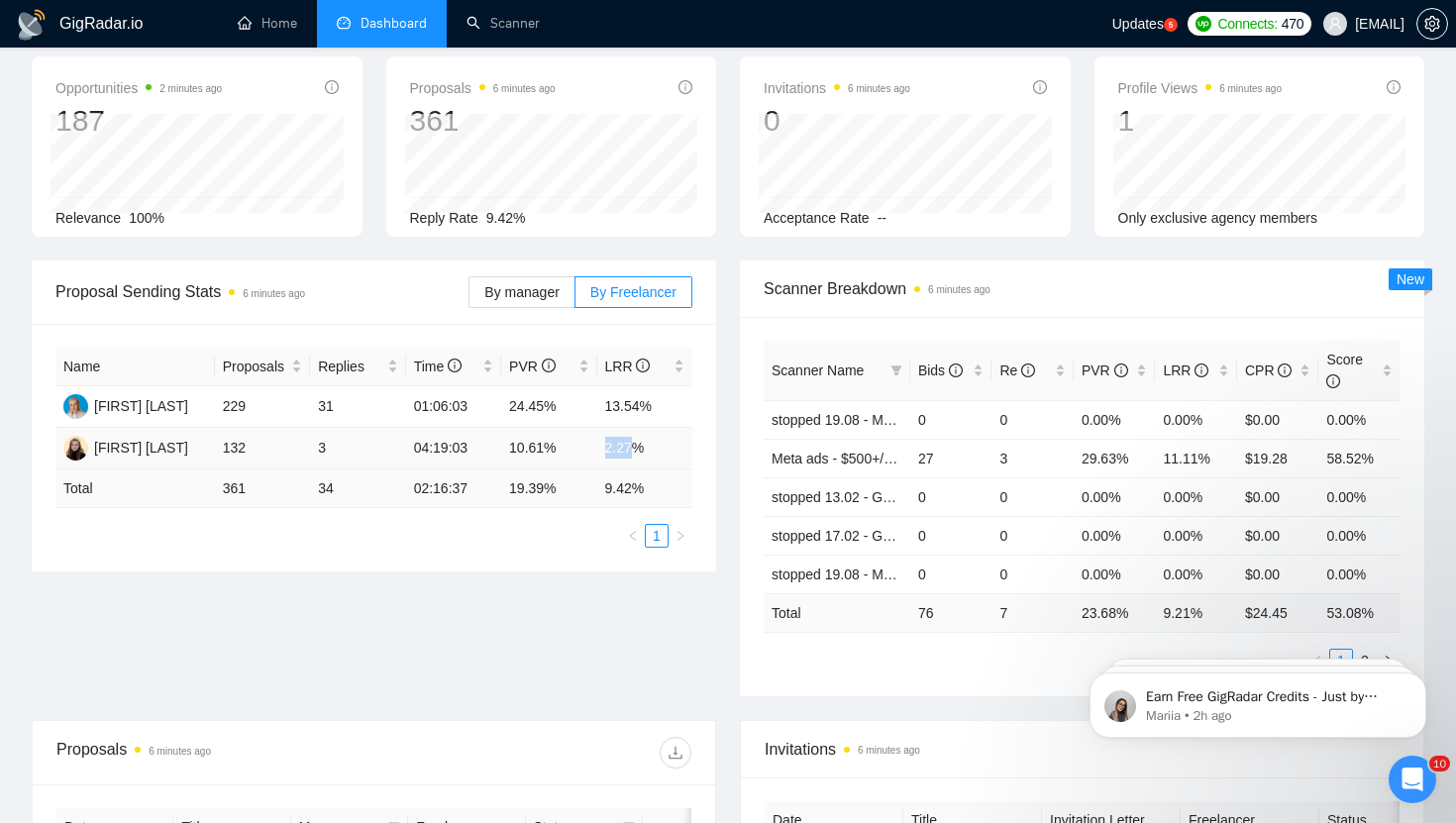 click on "2.27%" at bounding box center [645, 449] 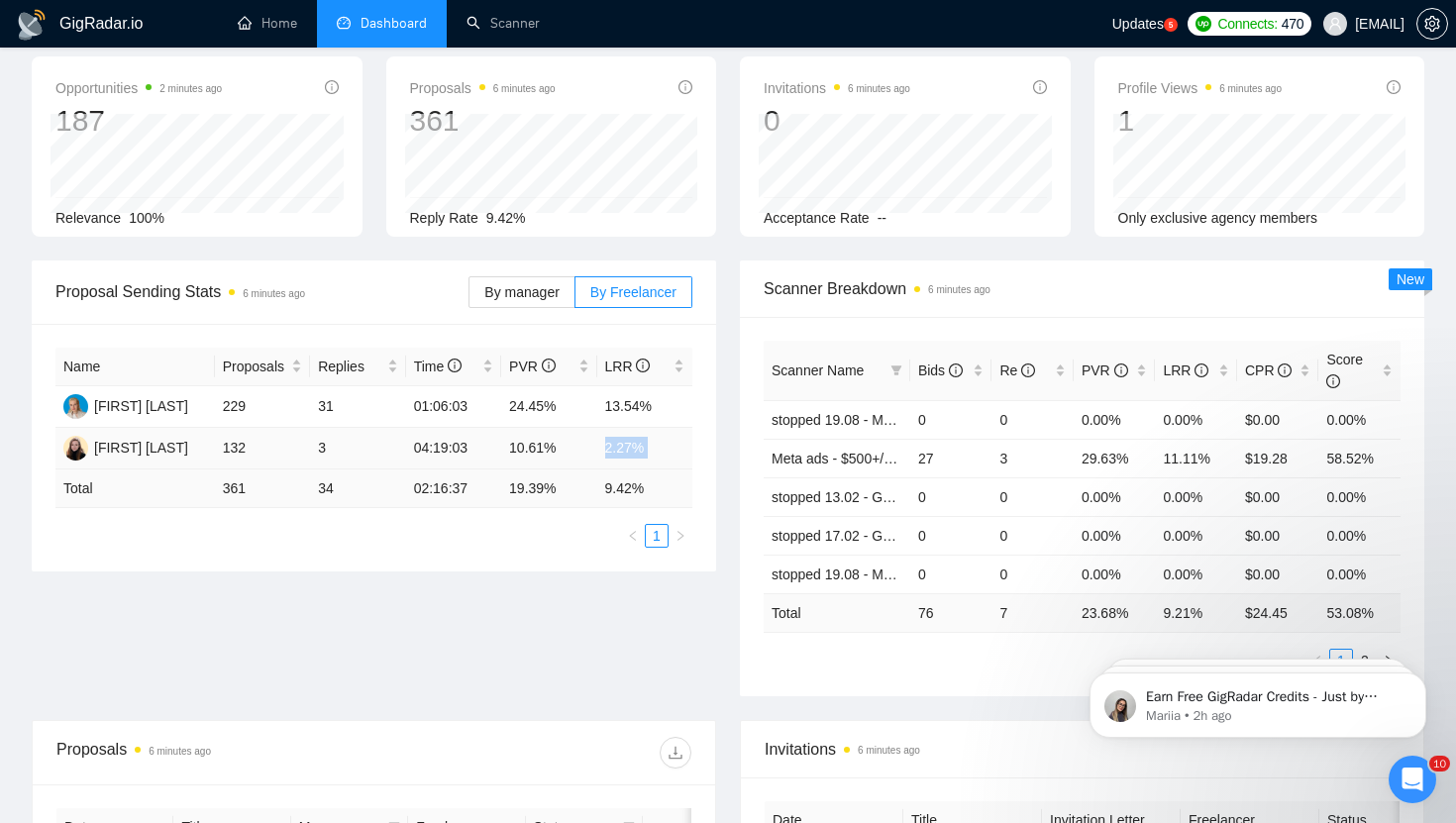 click on "10.61%" at bounding box center (549, 449) 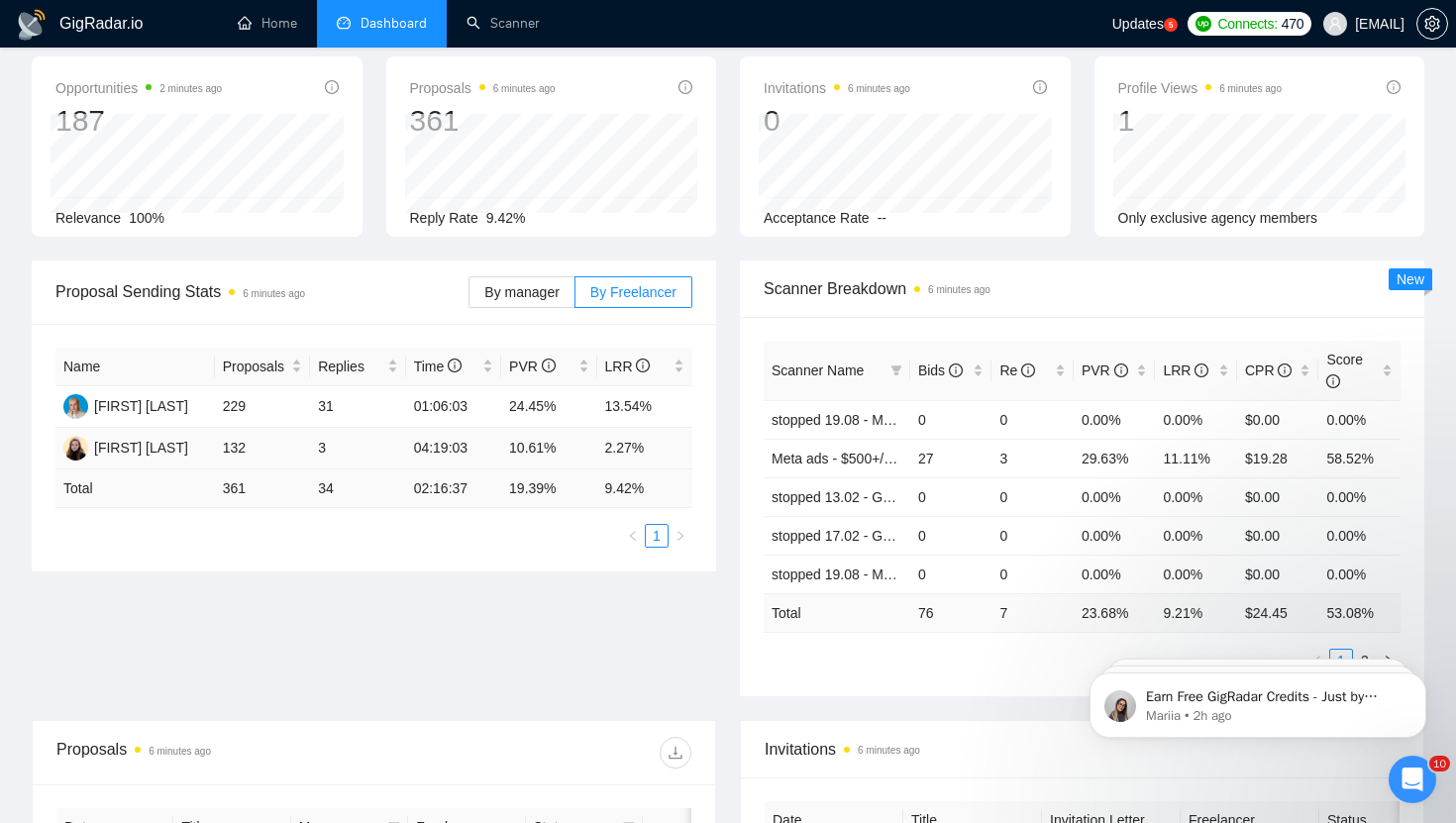 click on "10.61%" at bounding box center [549, 449] 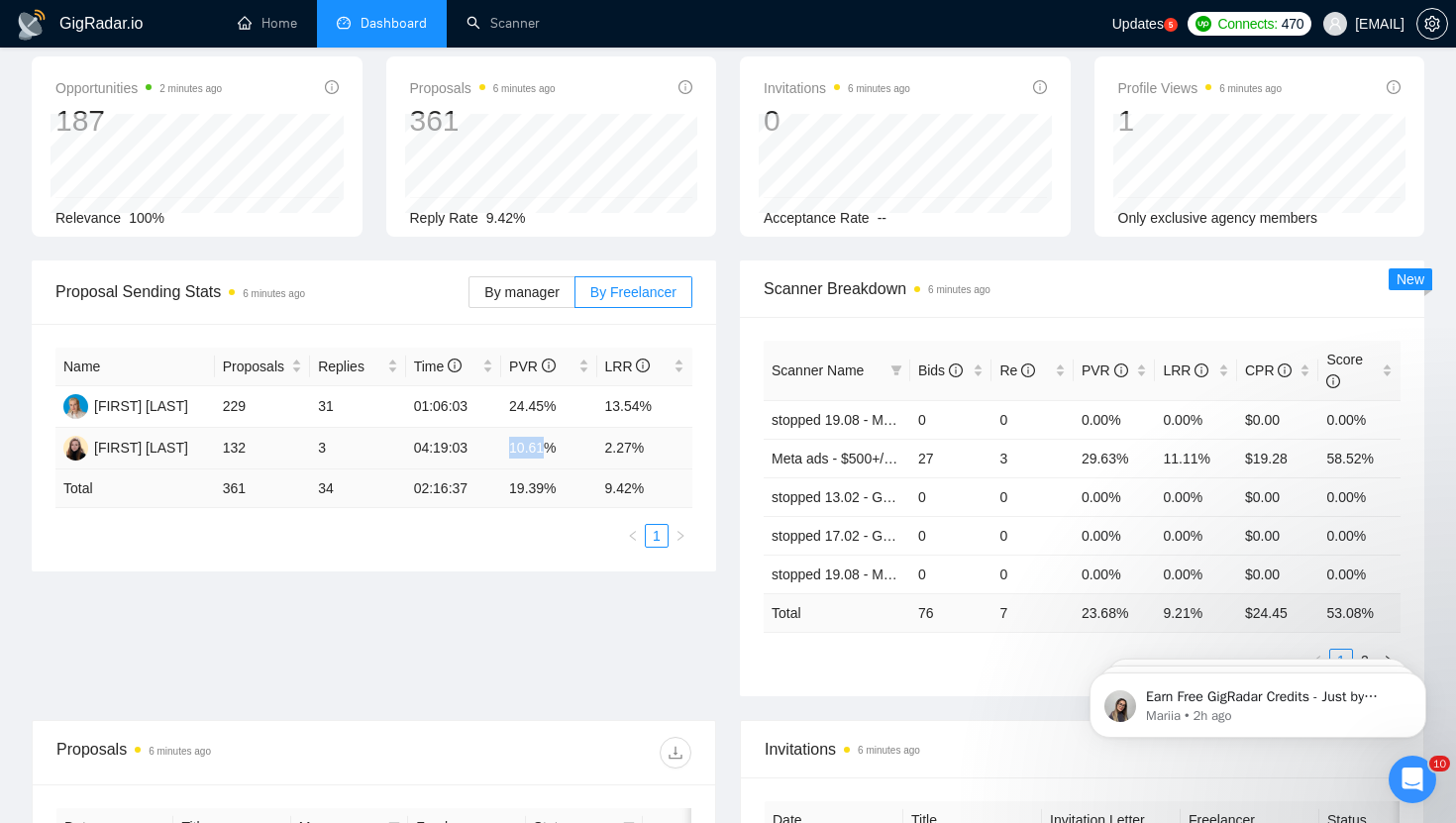 click on "10.61%" at bounding box center (549, 449) 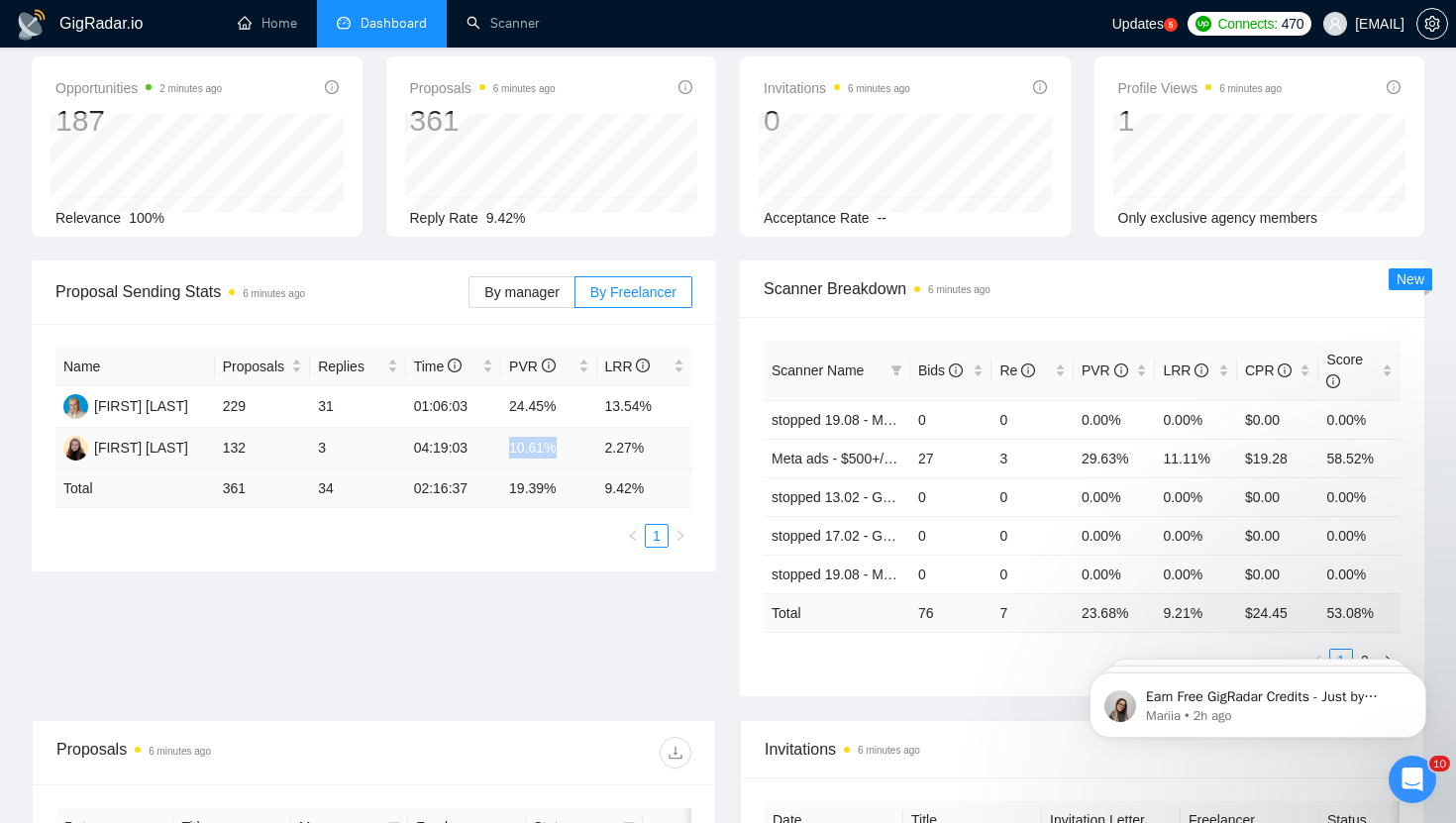 click on "2.27%" at bounding box center (645, 449) 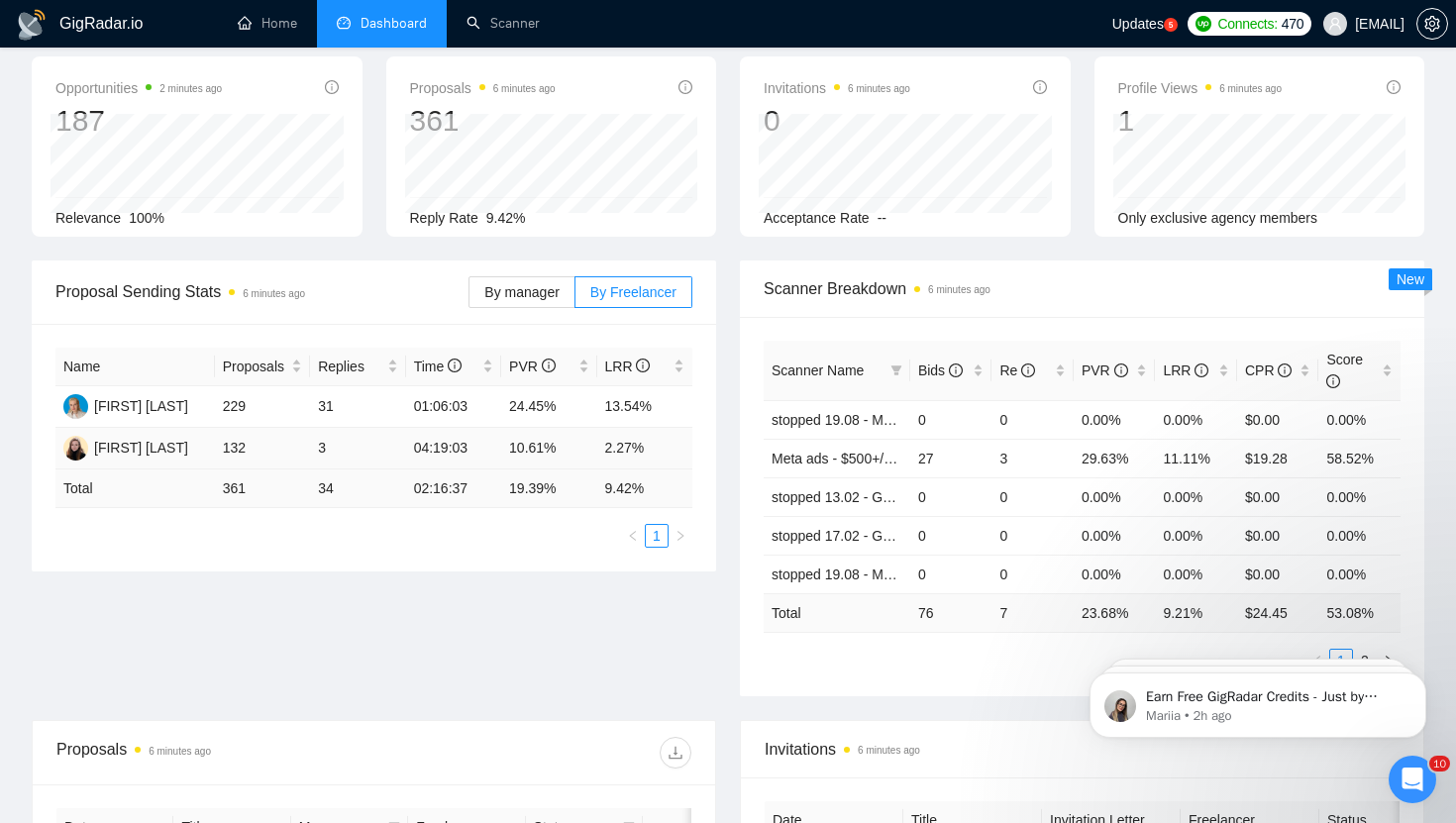 click on "2.27%" at bounding box center [645, 449] 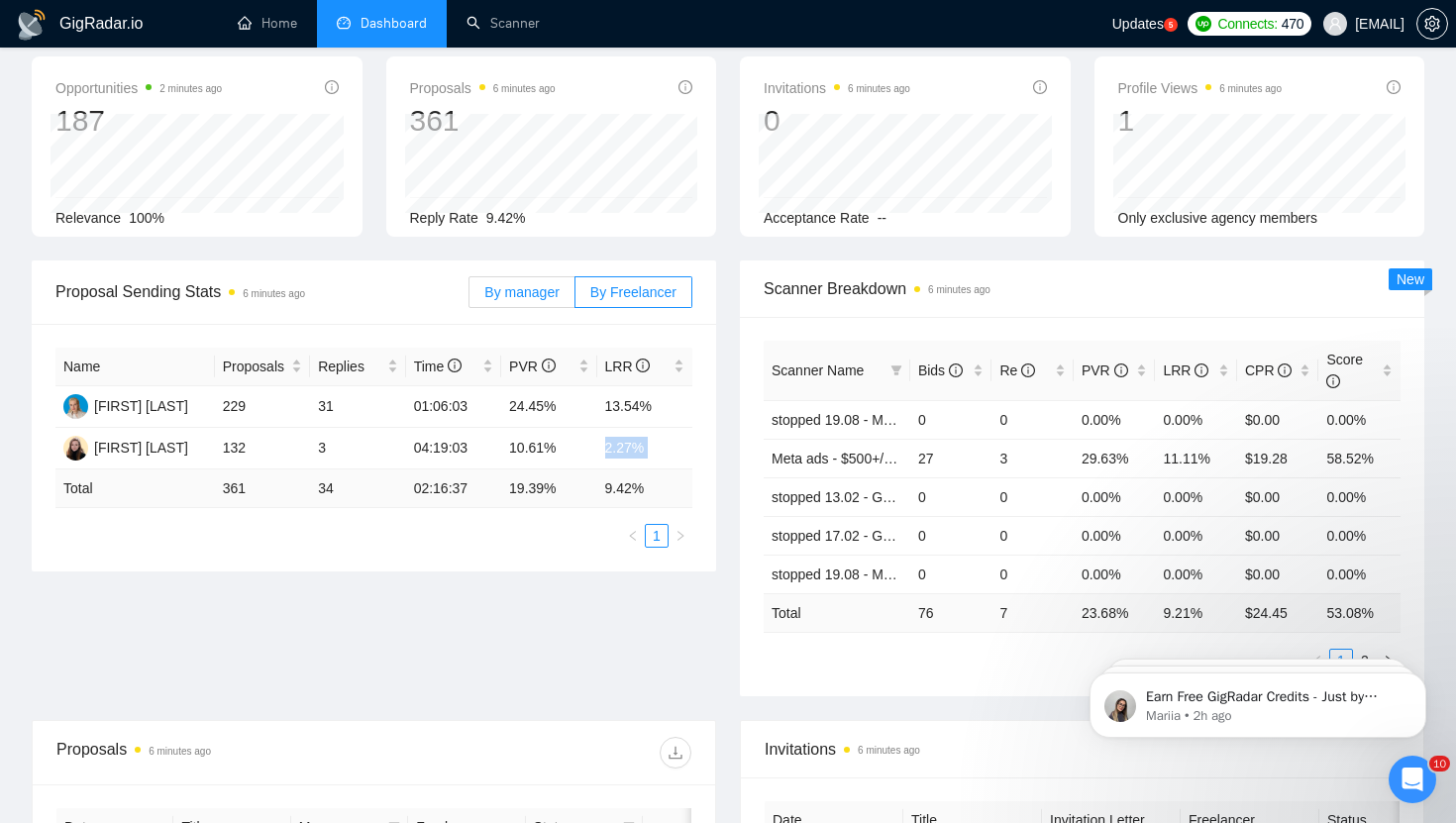 click on "By manager" at bounding box center [521, 292] 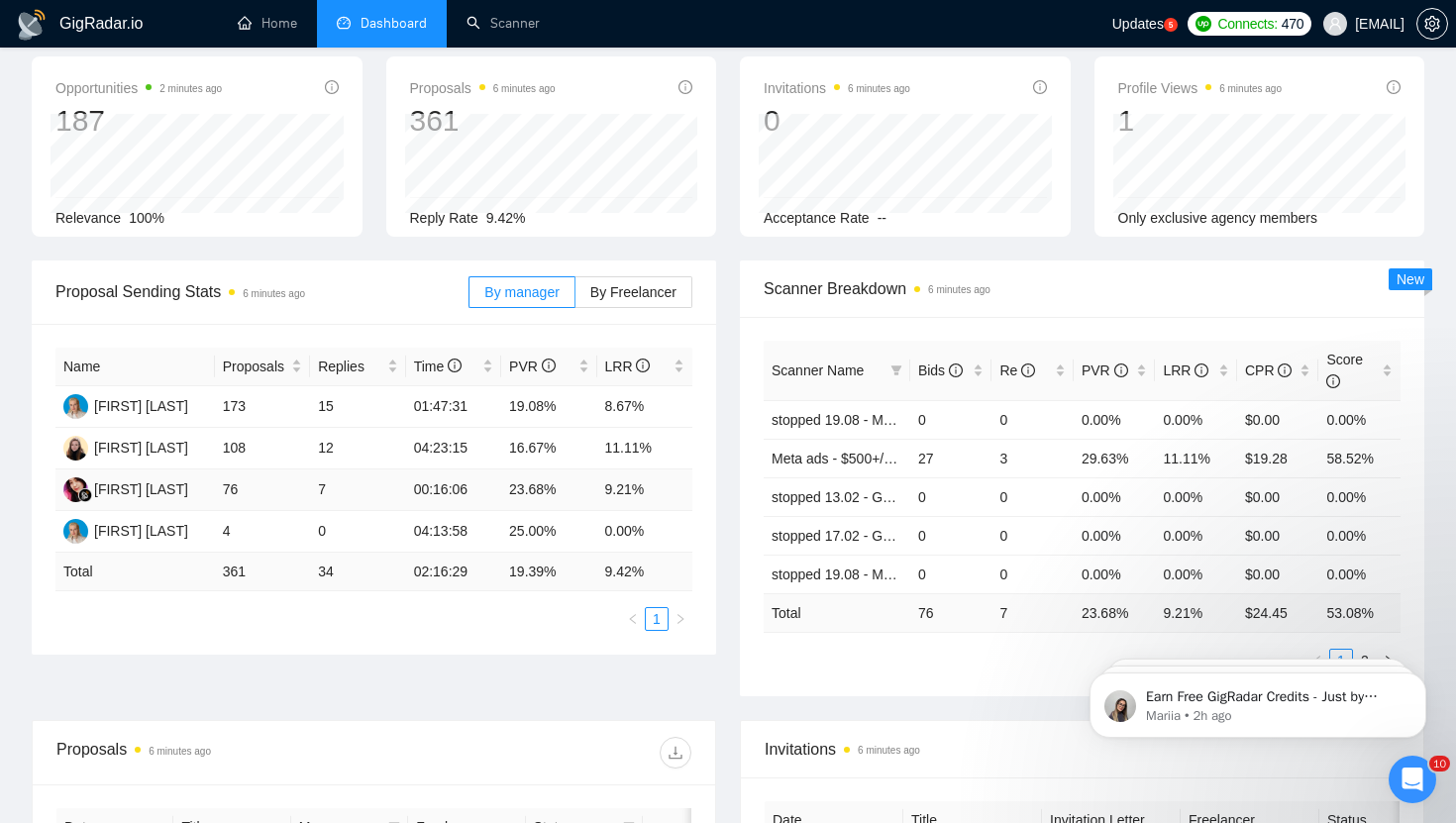 click on "00:16:06" at bounding box center [454, 490] 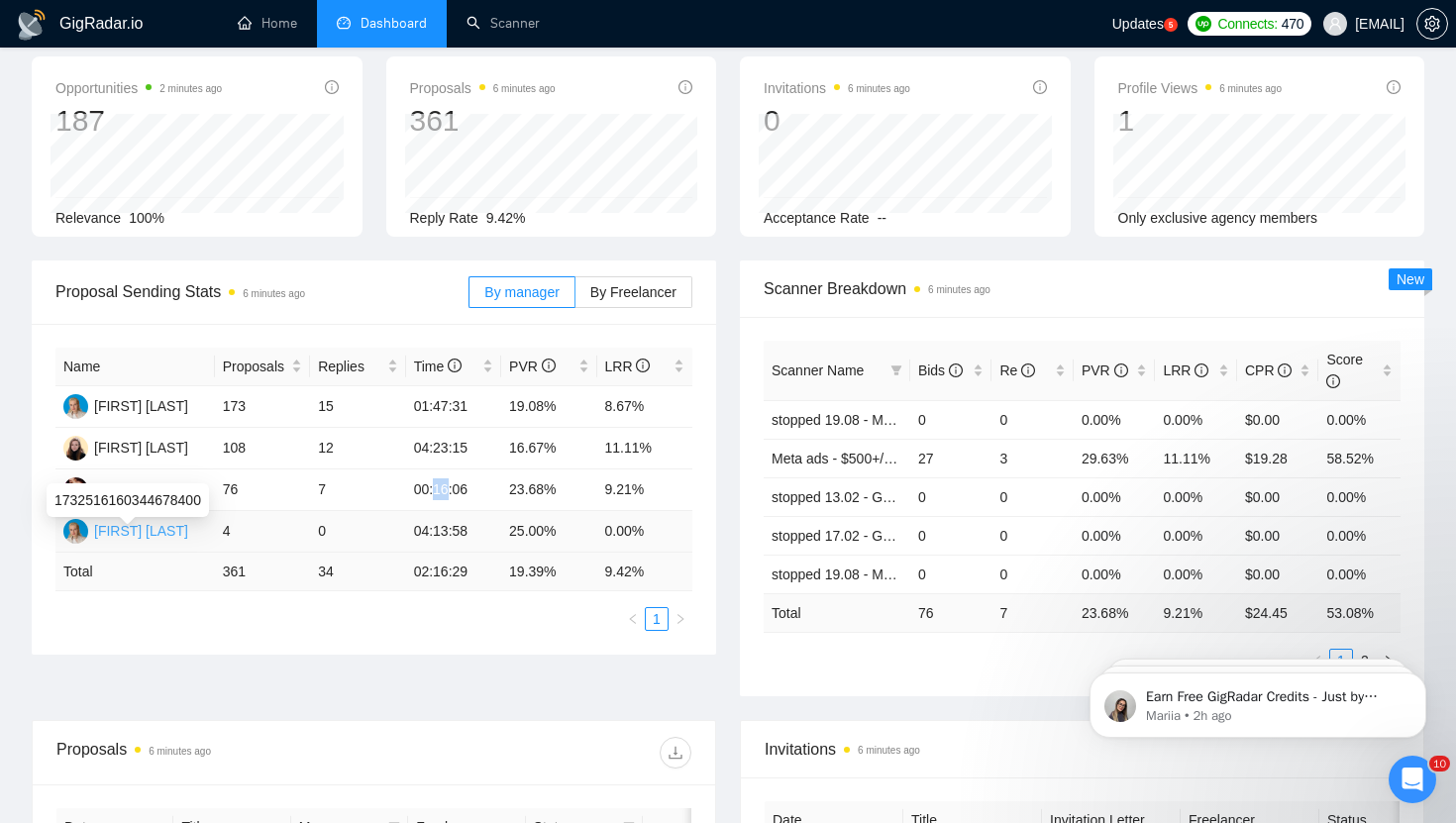 click on "[FIRST] [LAST]" at bounding box center (141, 531) 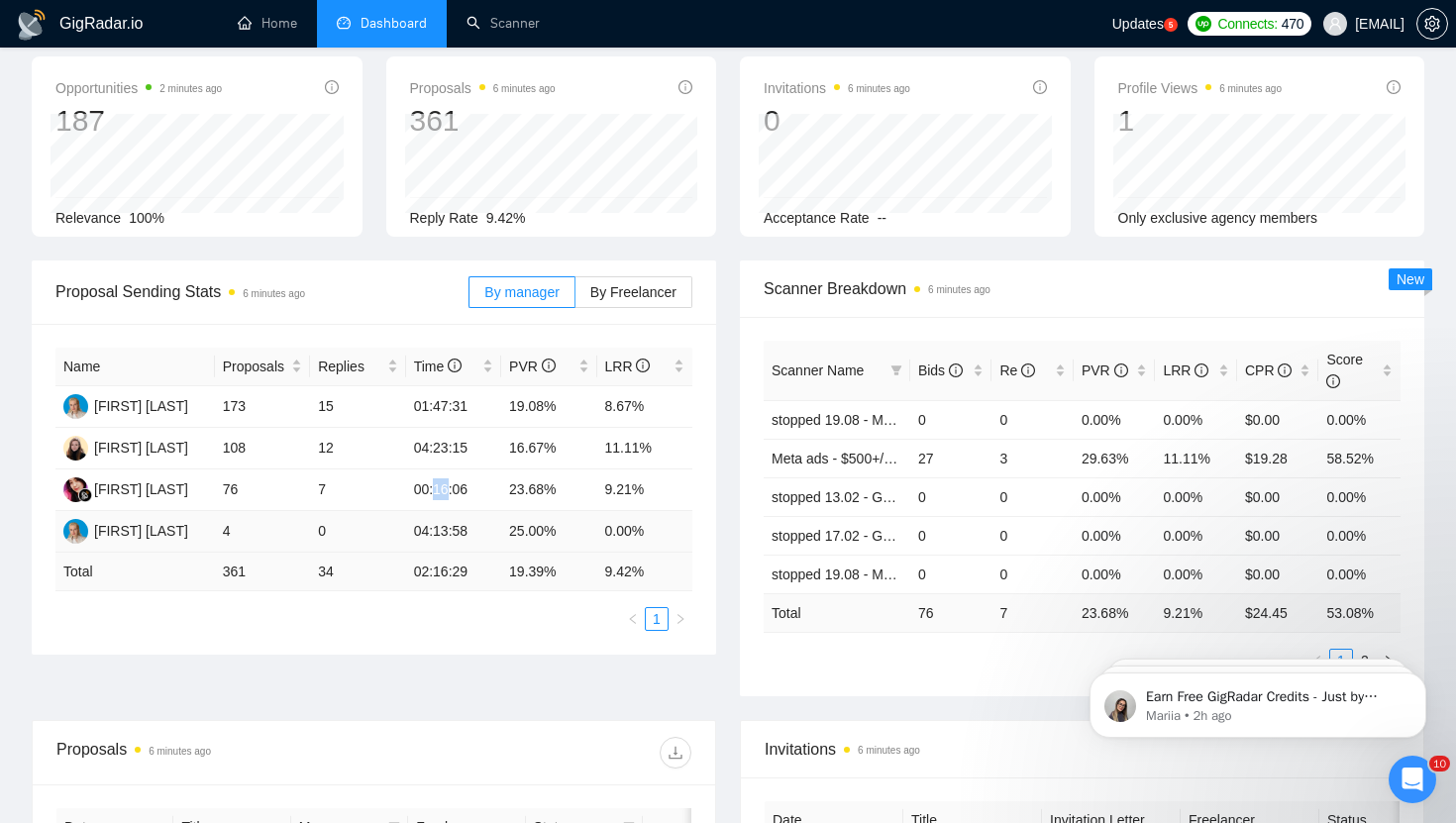 click on "4" at bounding box center (262, 532) 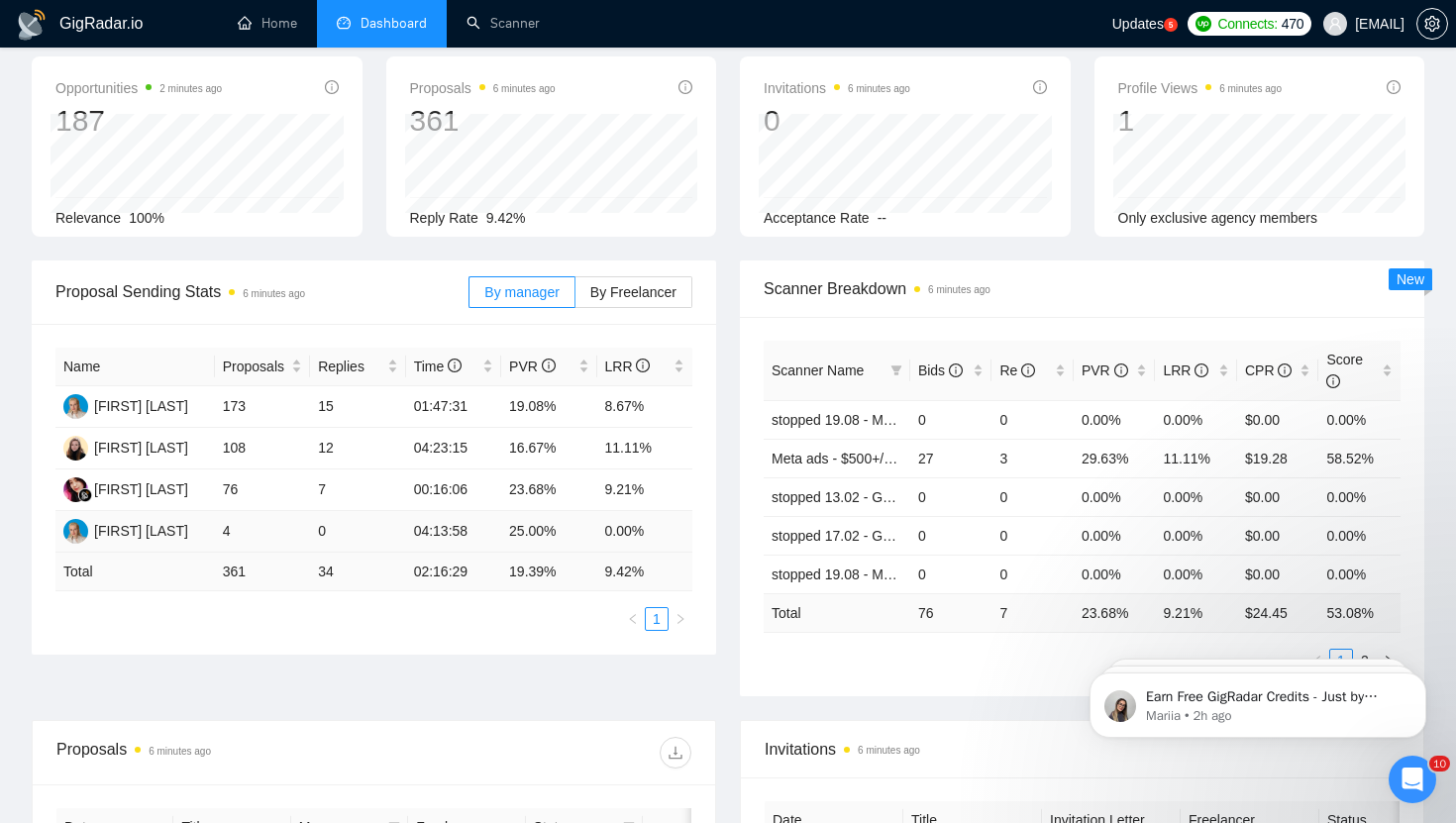 click on "4" at bounding box center (262, 532) 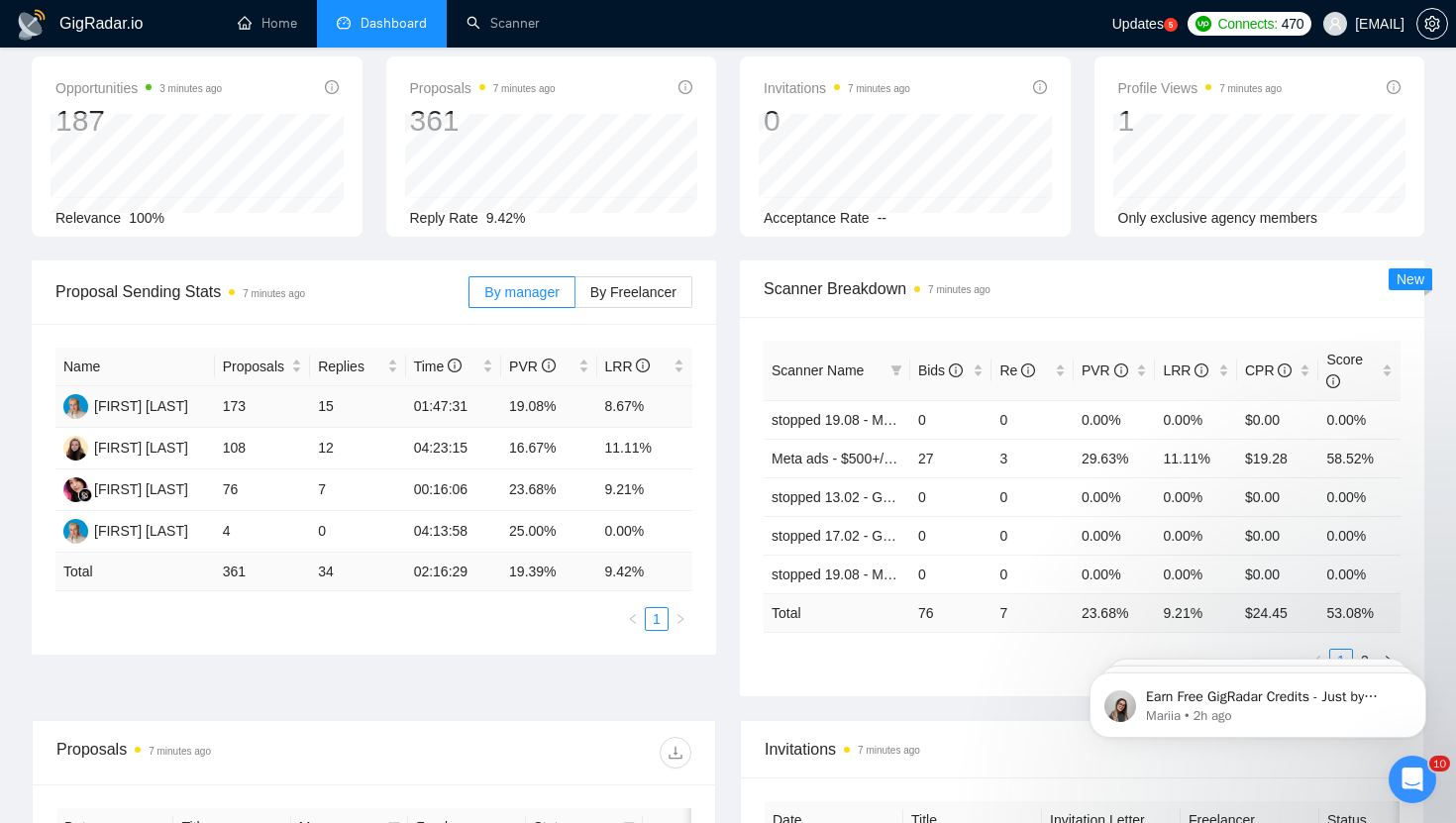 click on "8.67%" at bounding box center [645, 407] 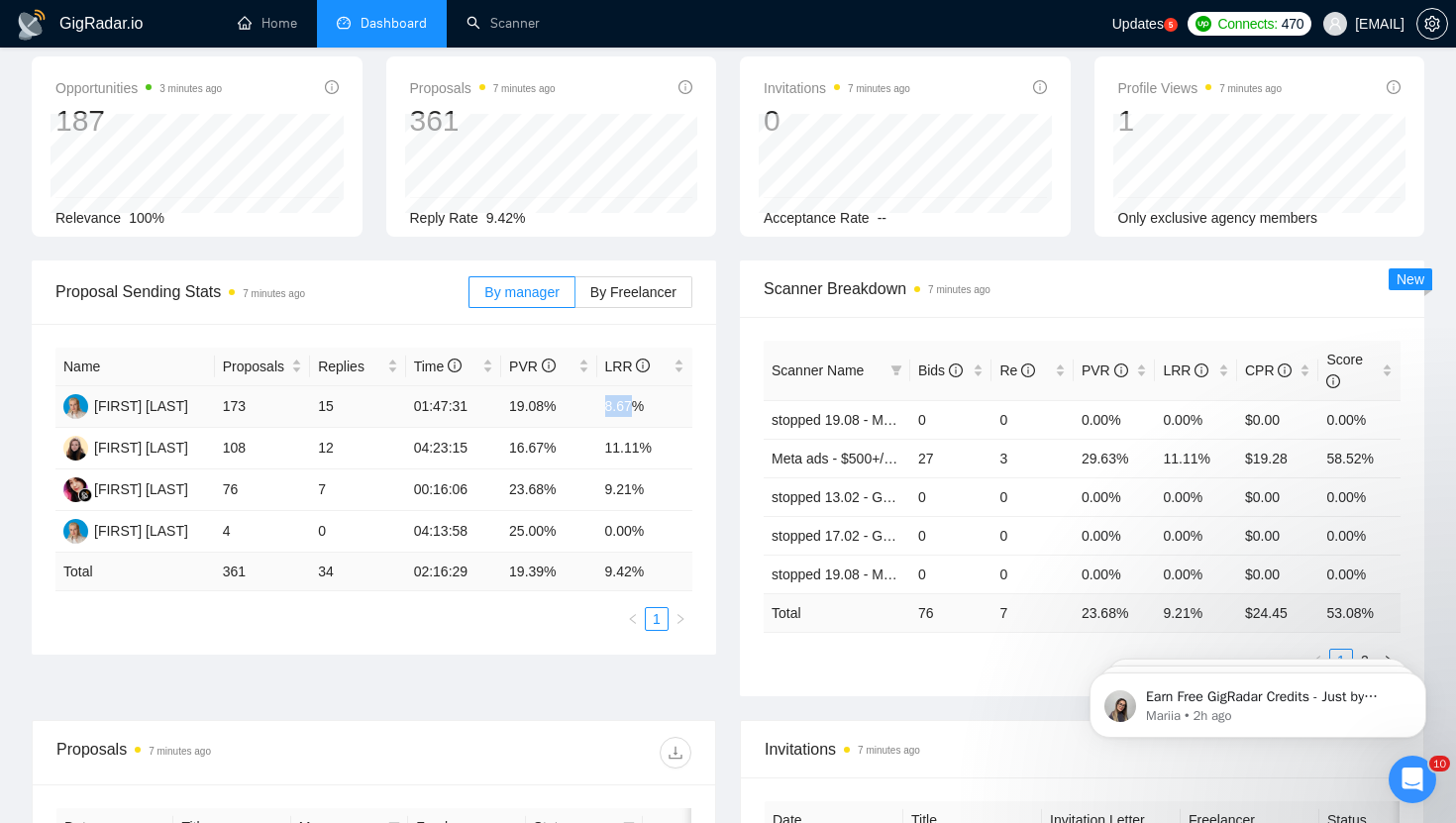 click on "8.67%" at bounding box center (645, 407) 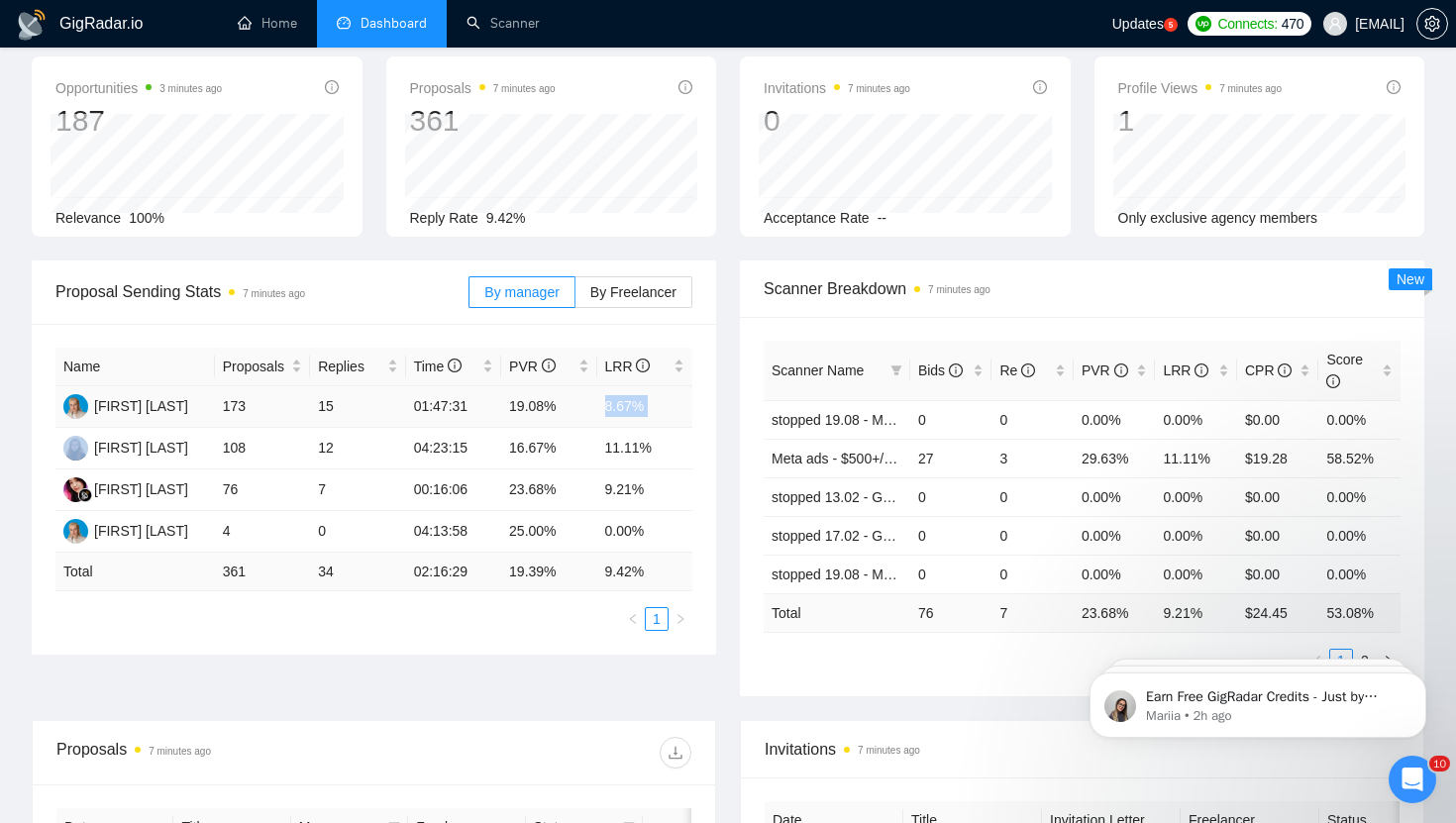 click on "19.08%" at bounding box center [549, 407] 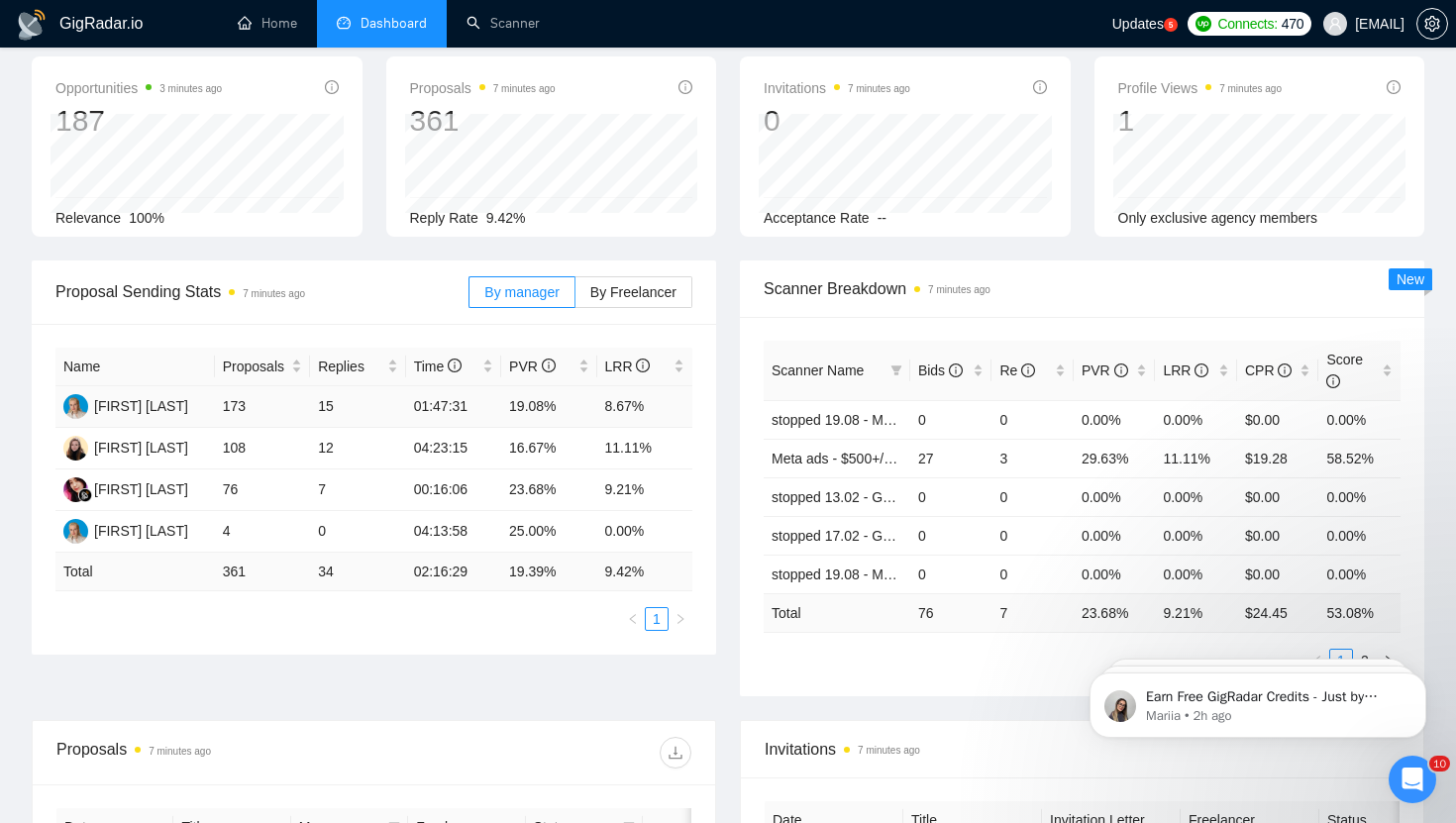 click on "19.08%" at bounding box center [549, 407] 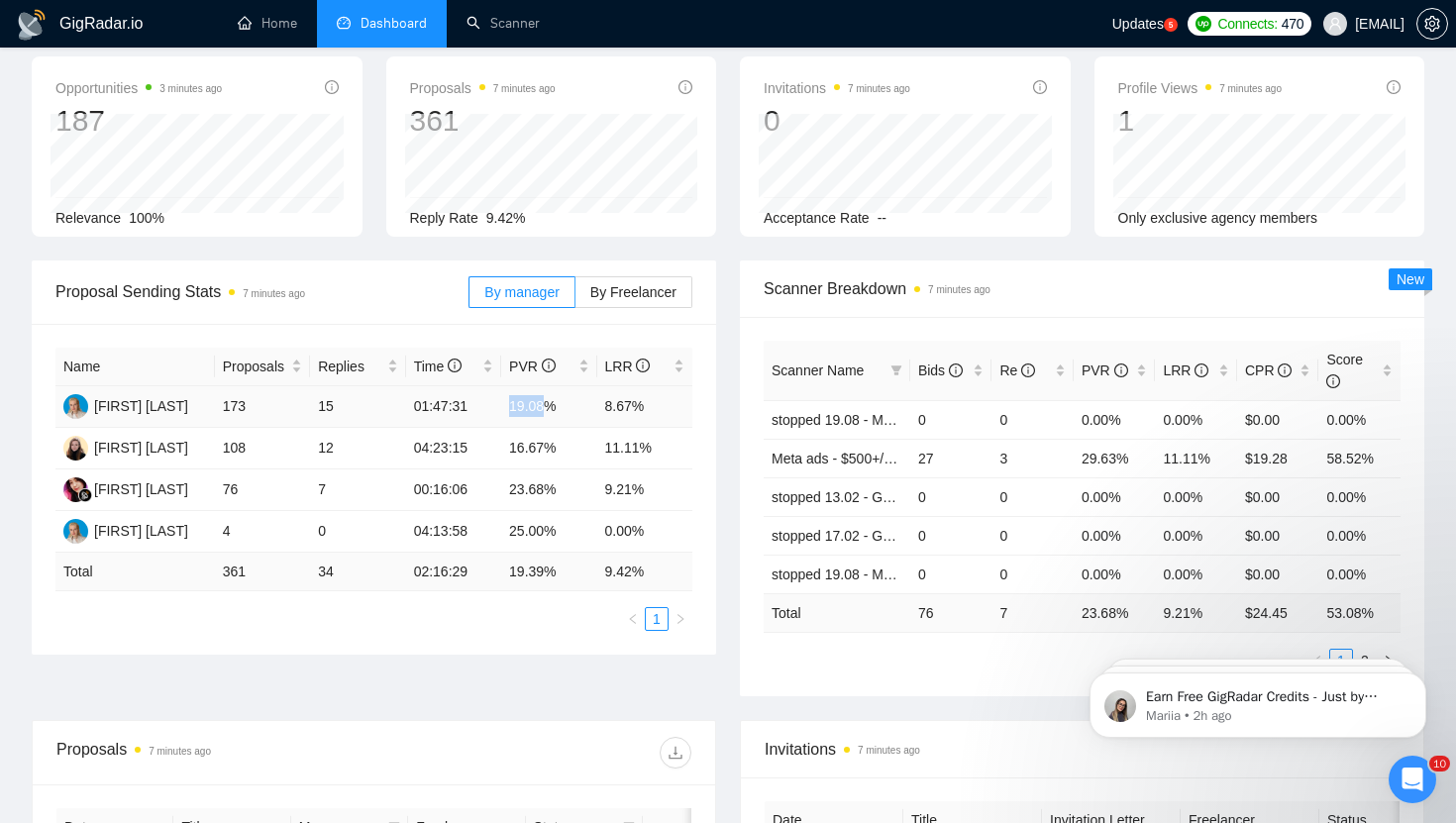 click on "19.08%" at bounding box center (549, 407) 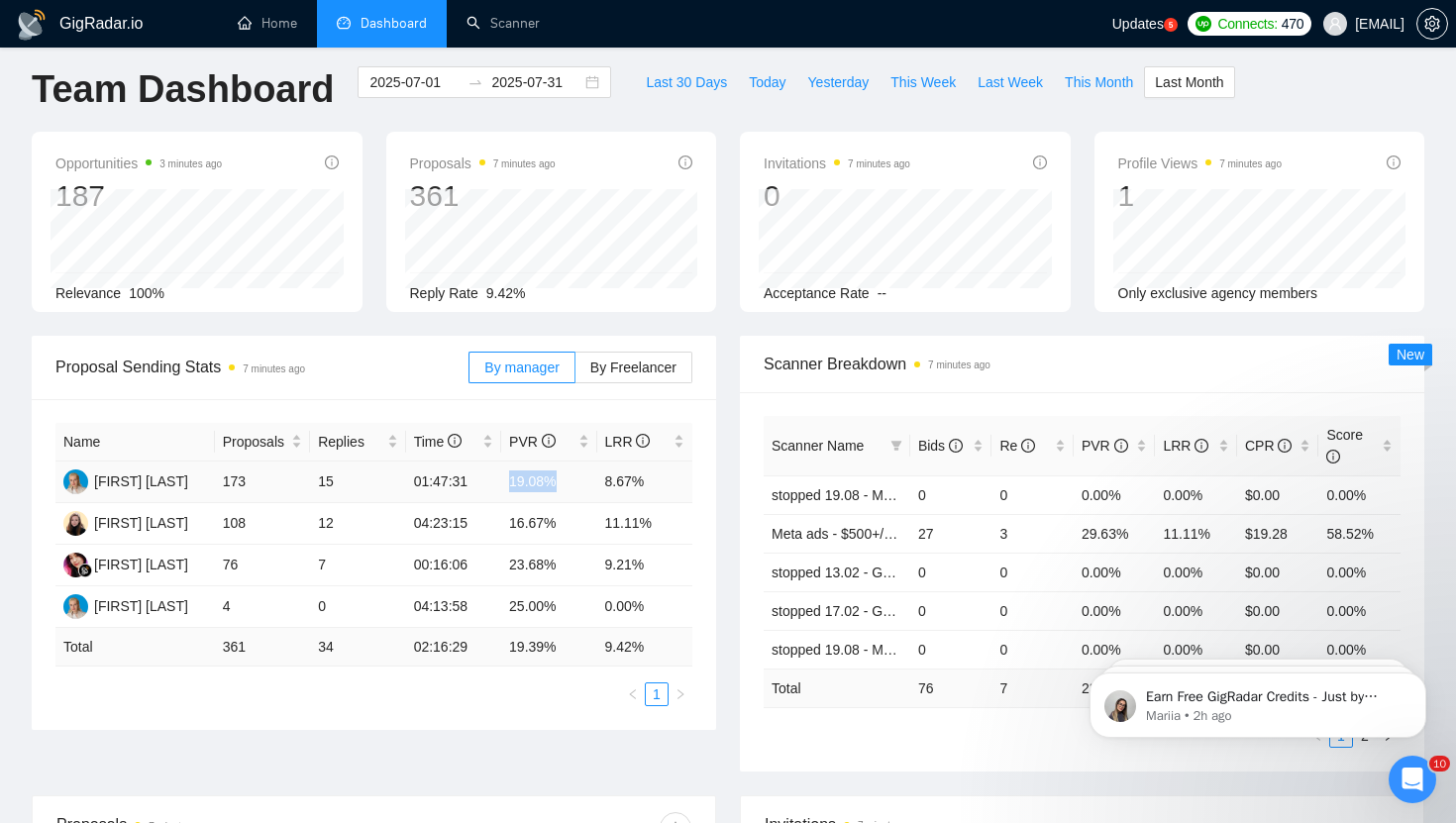 scroll, scrollTop: 0, scrollLeft: 0, axis: both 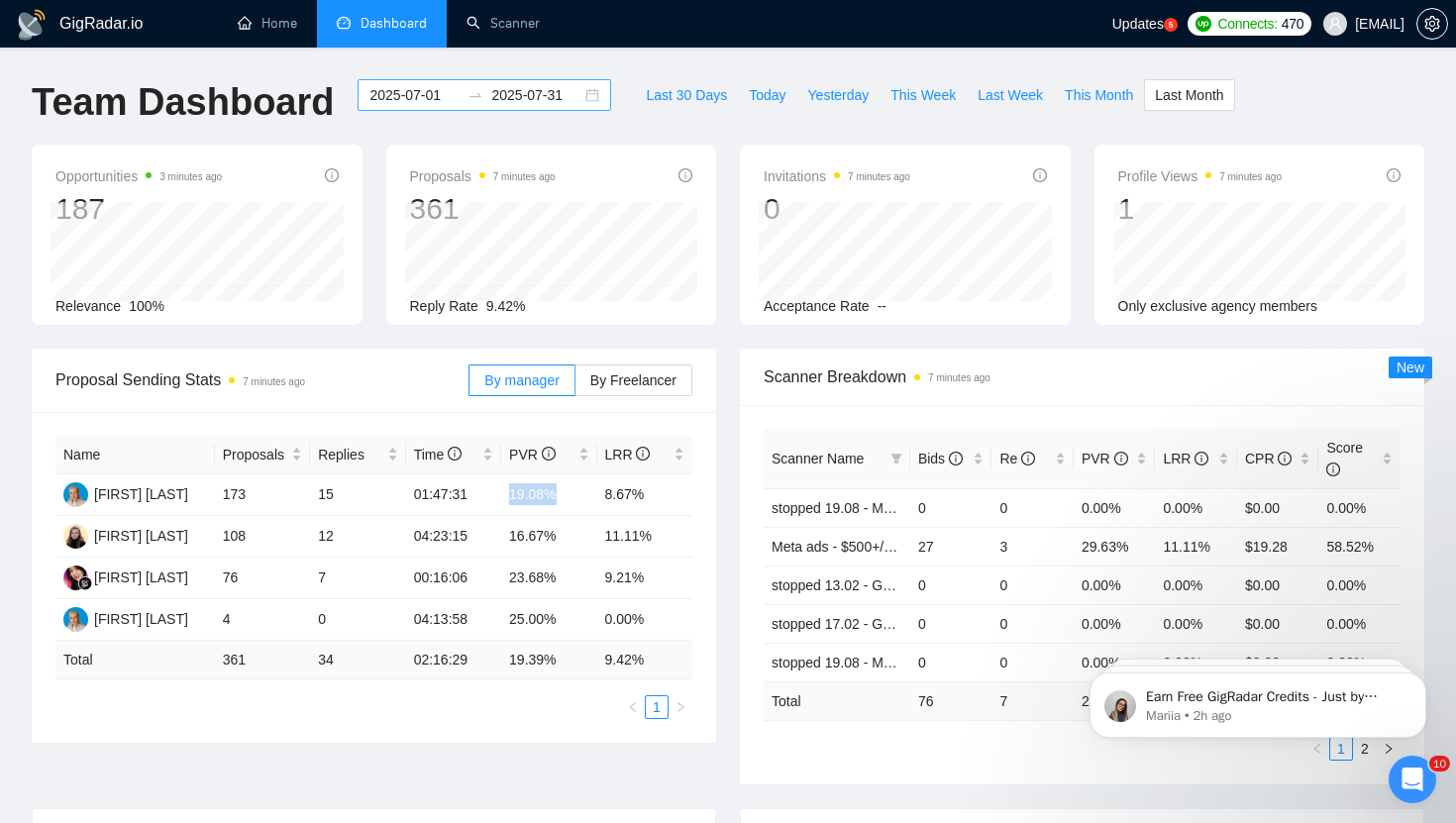 click on "2025-07-01" at bounding box center [414, 95] 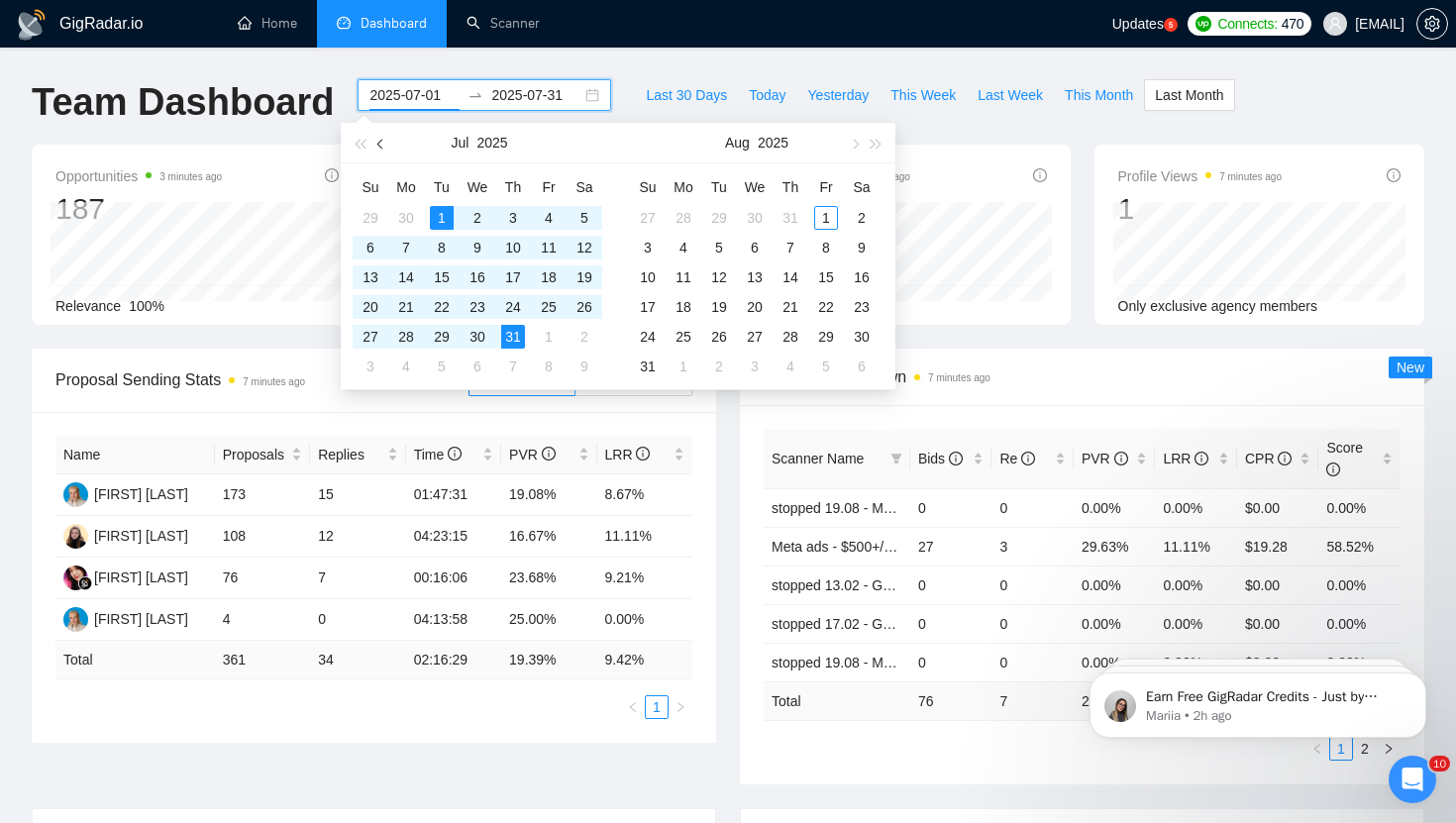 click at bounding box center [382, 144] 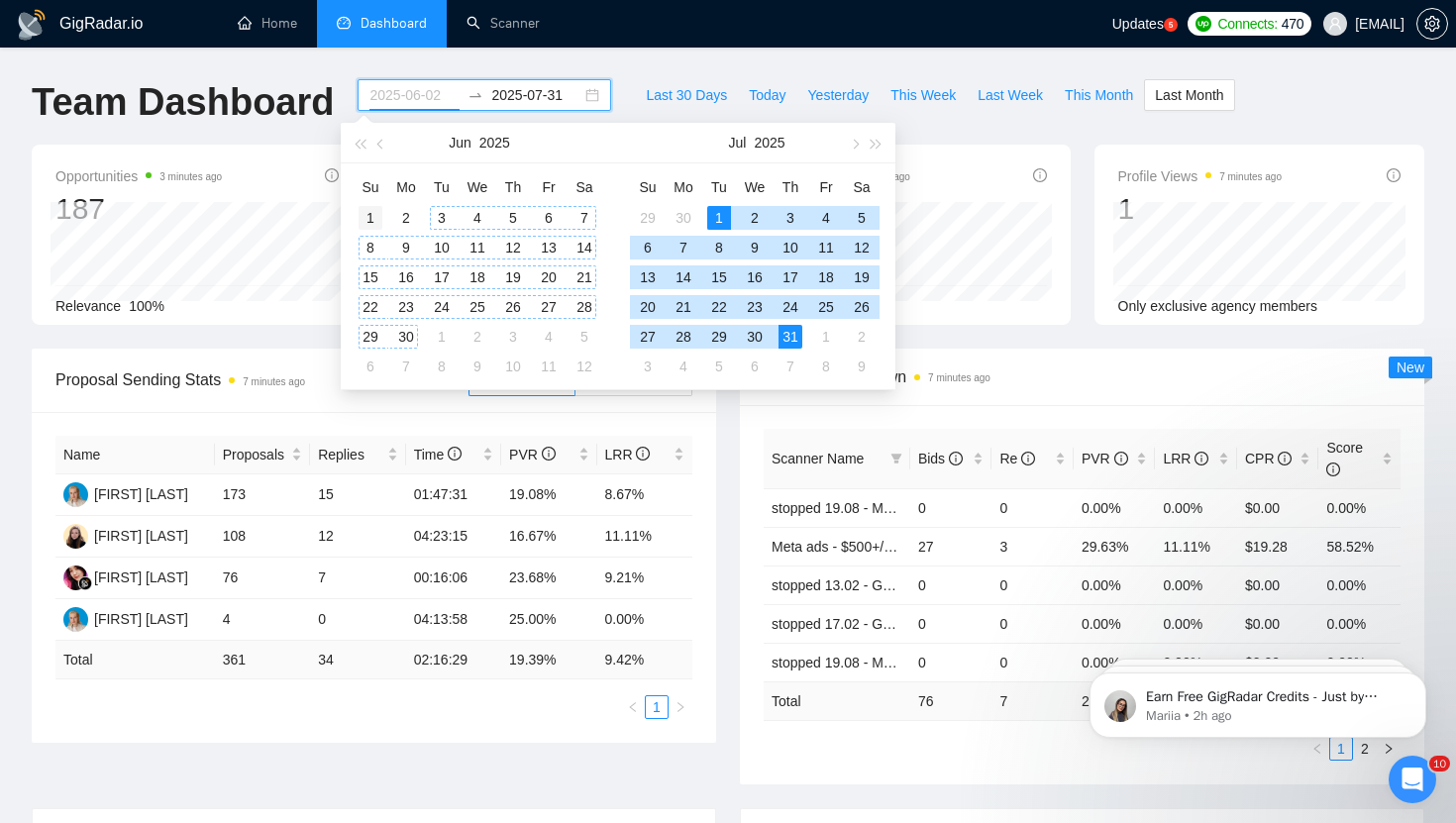 type on "2025-06-01" 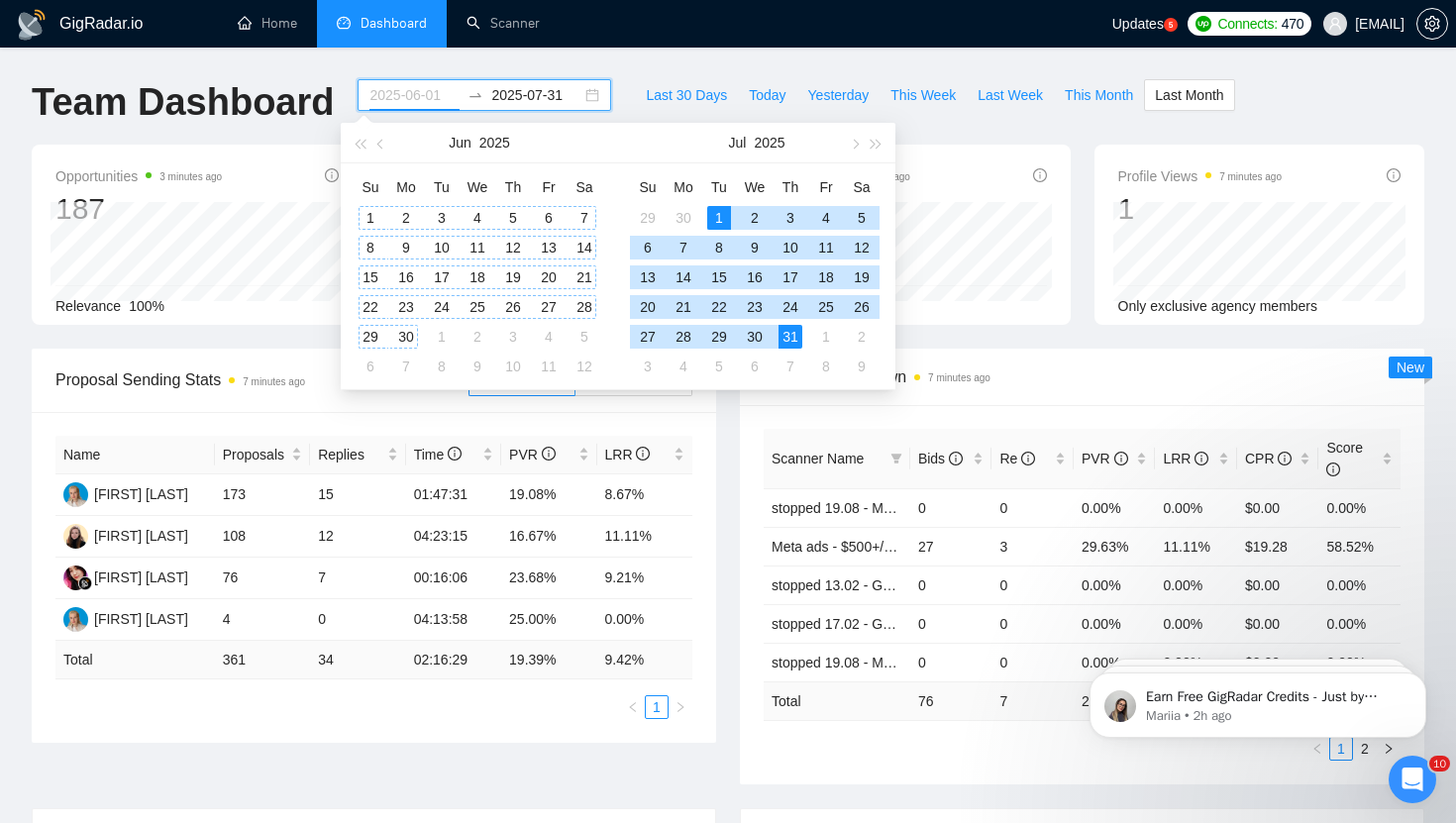 click on "1" at bounding box center [370, 218] 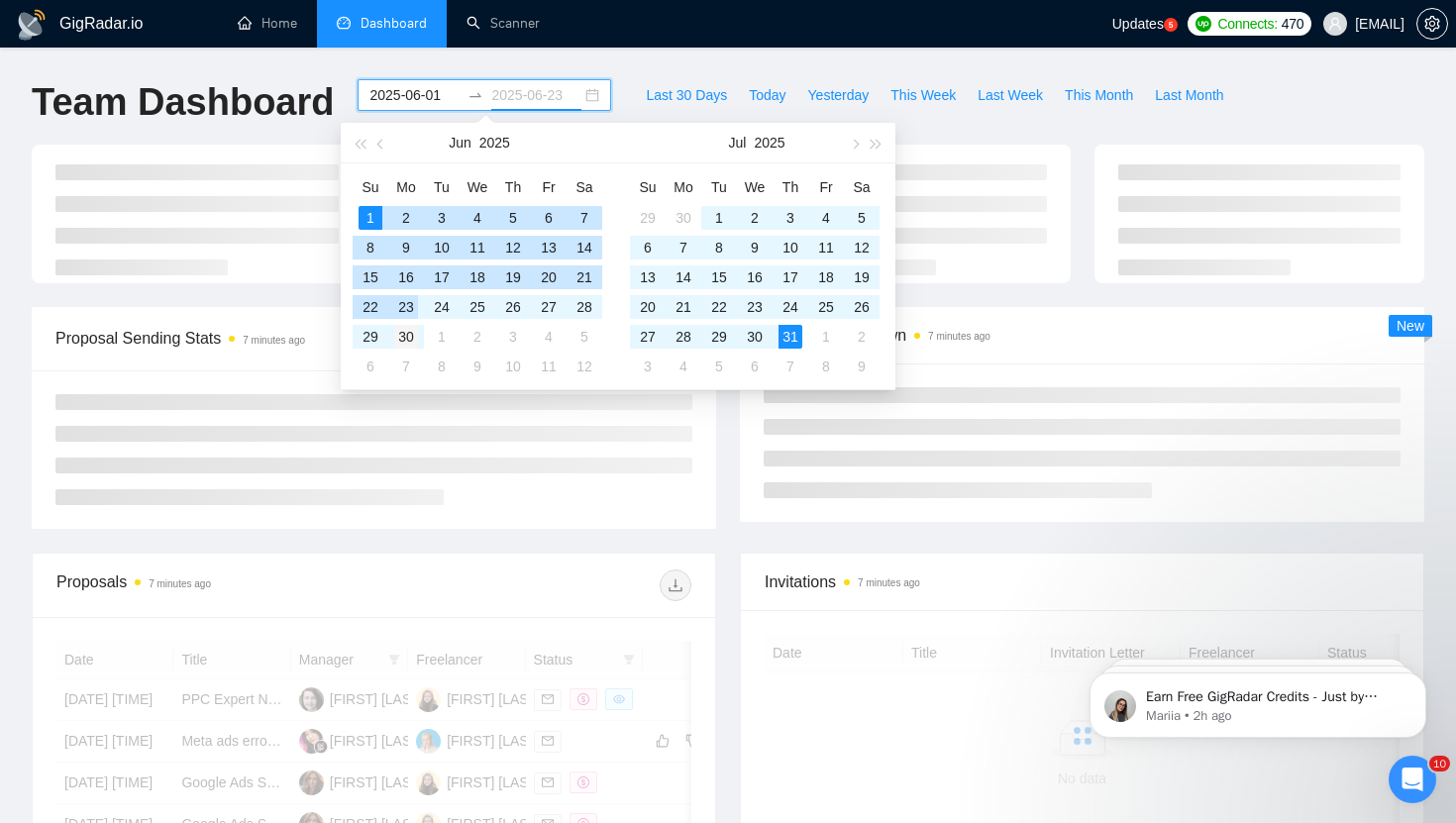 type on "2025-06-30" 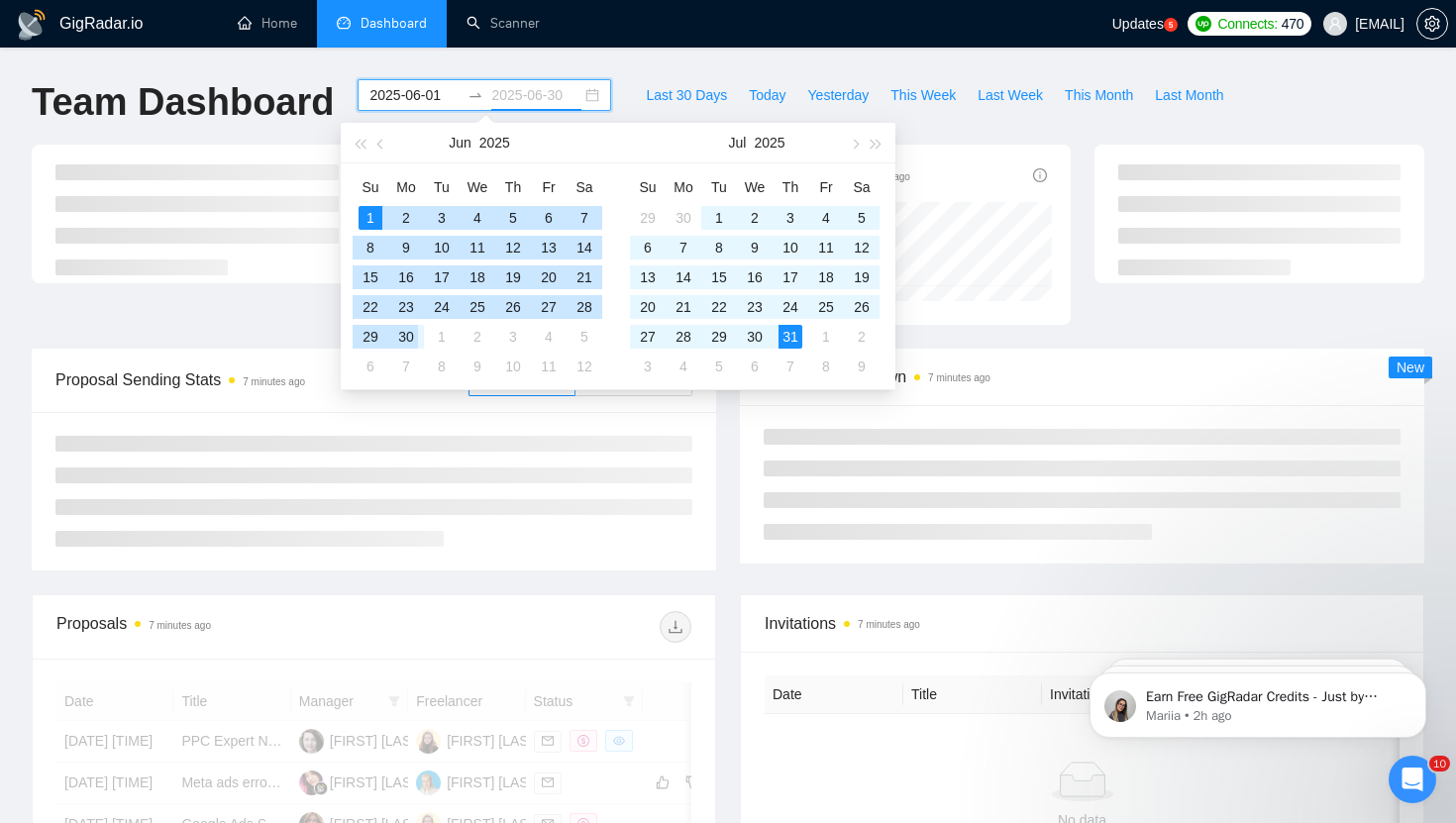 click on "30" at bounding box center (406, 337) 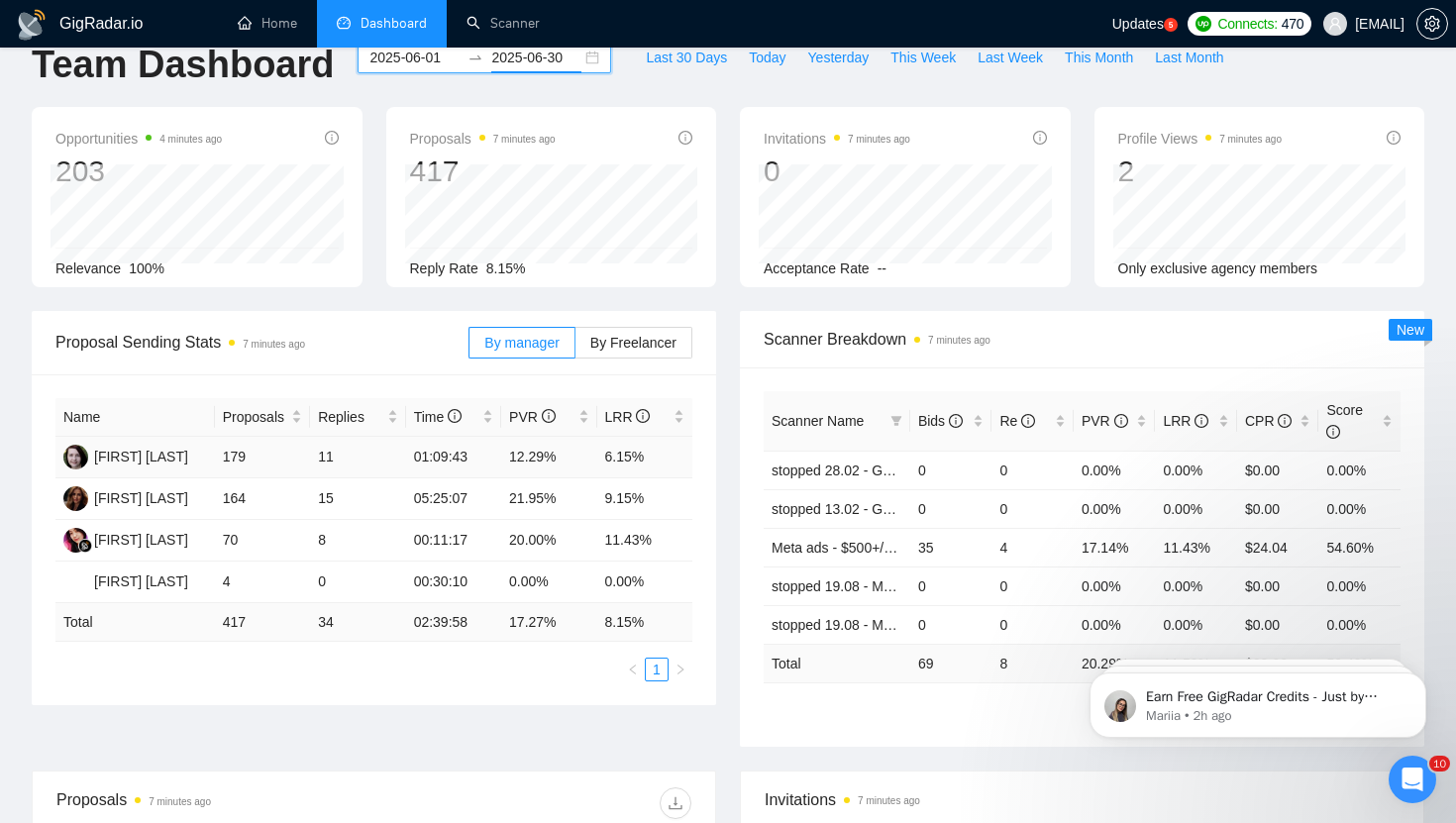 scroll, scrollTop: 0, scrollLeft: 0, axis: both 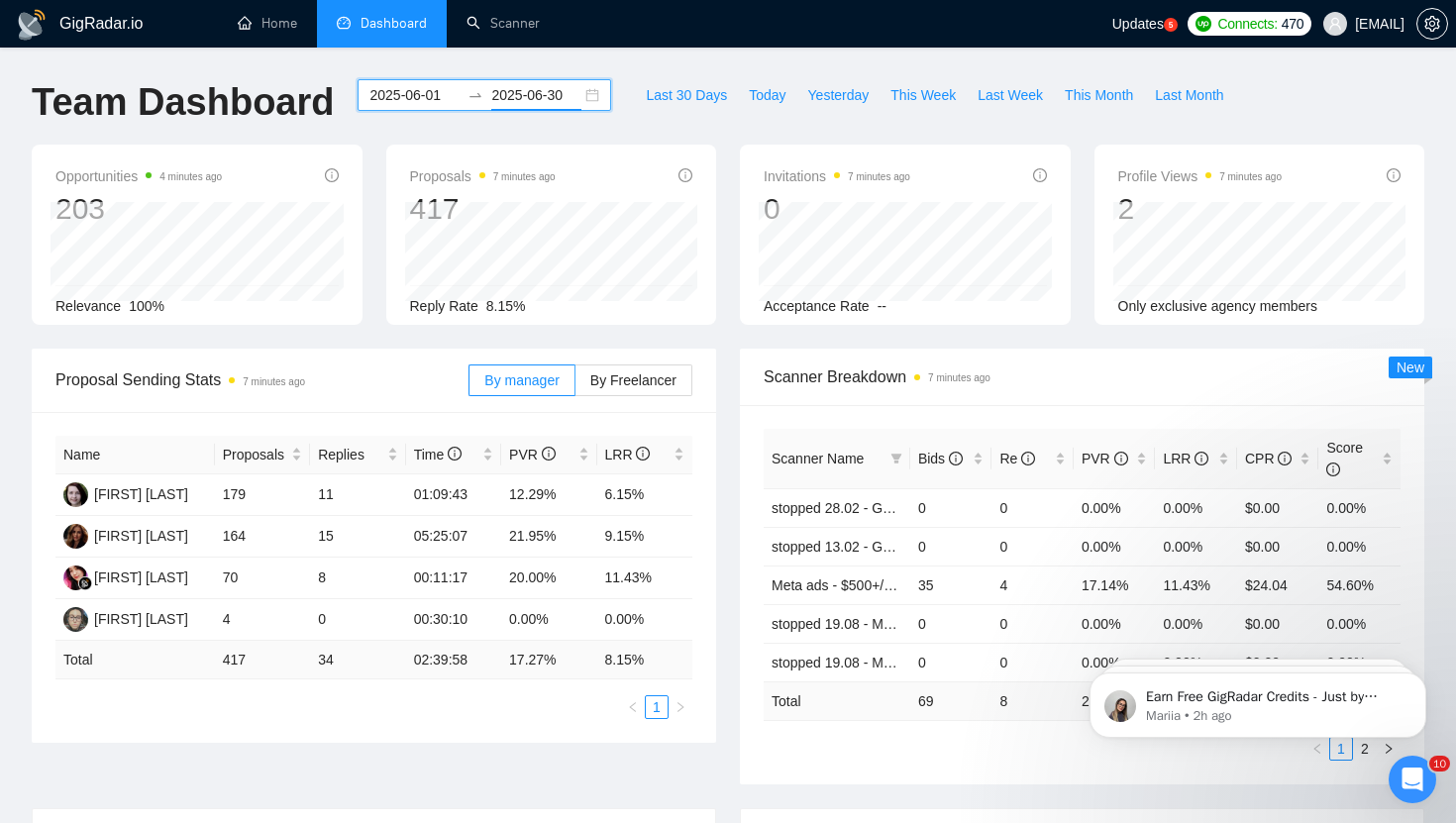 click on "2025-06-01" at bounding box center (414, 95) 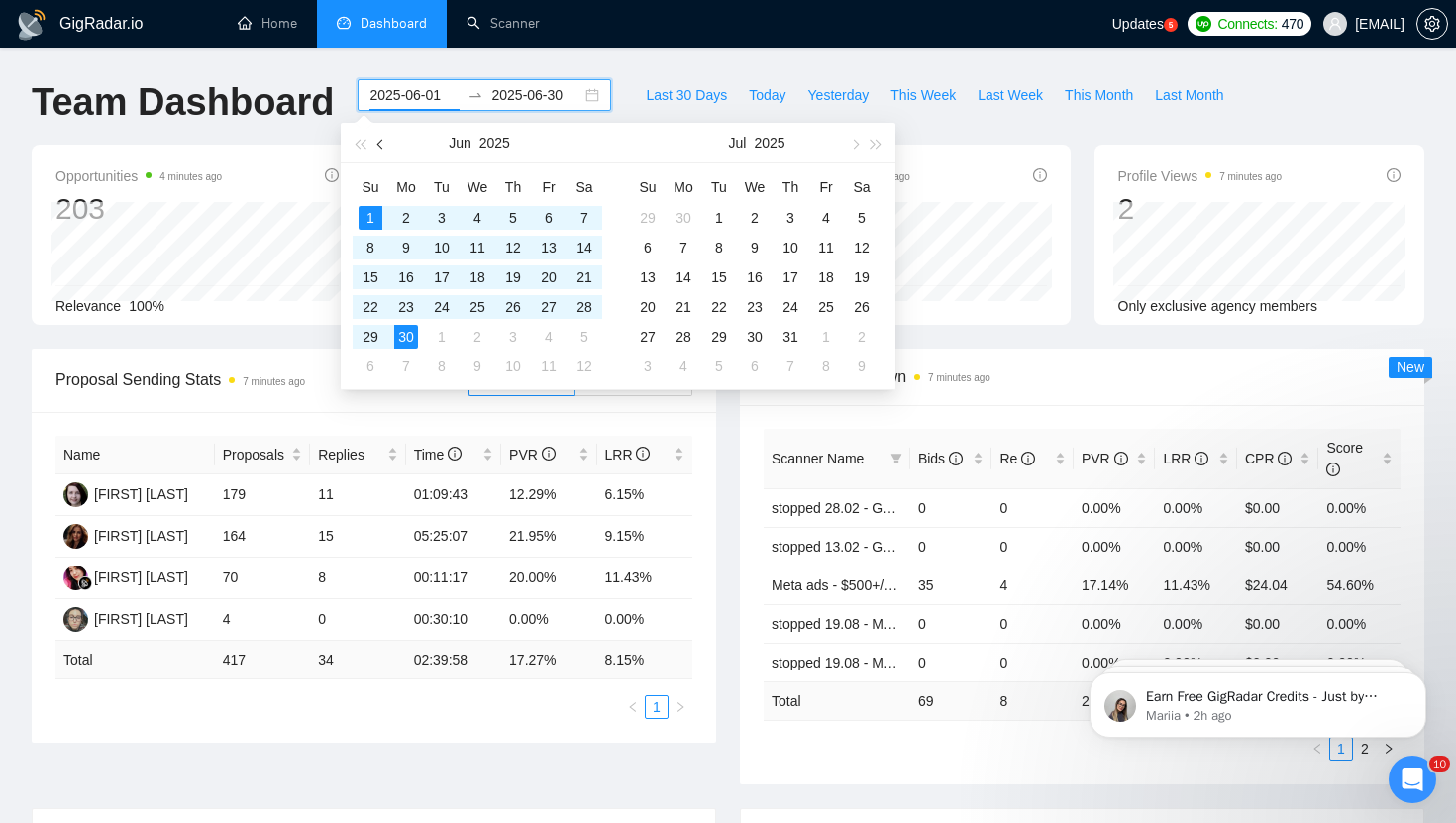 click at bounding box center (381, 143) 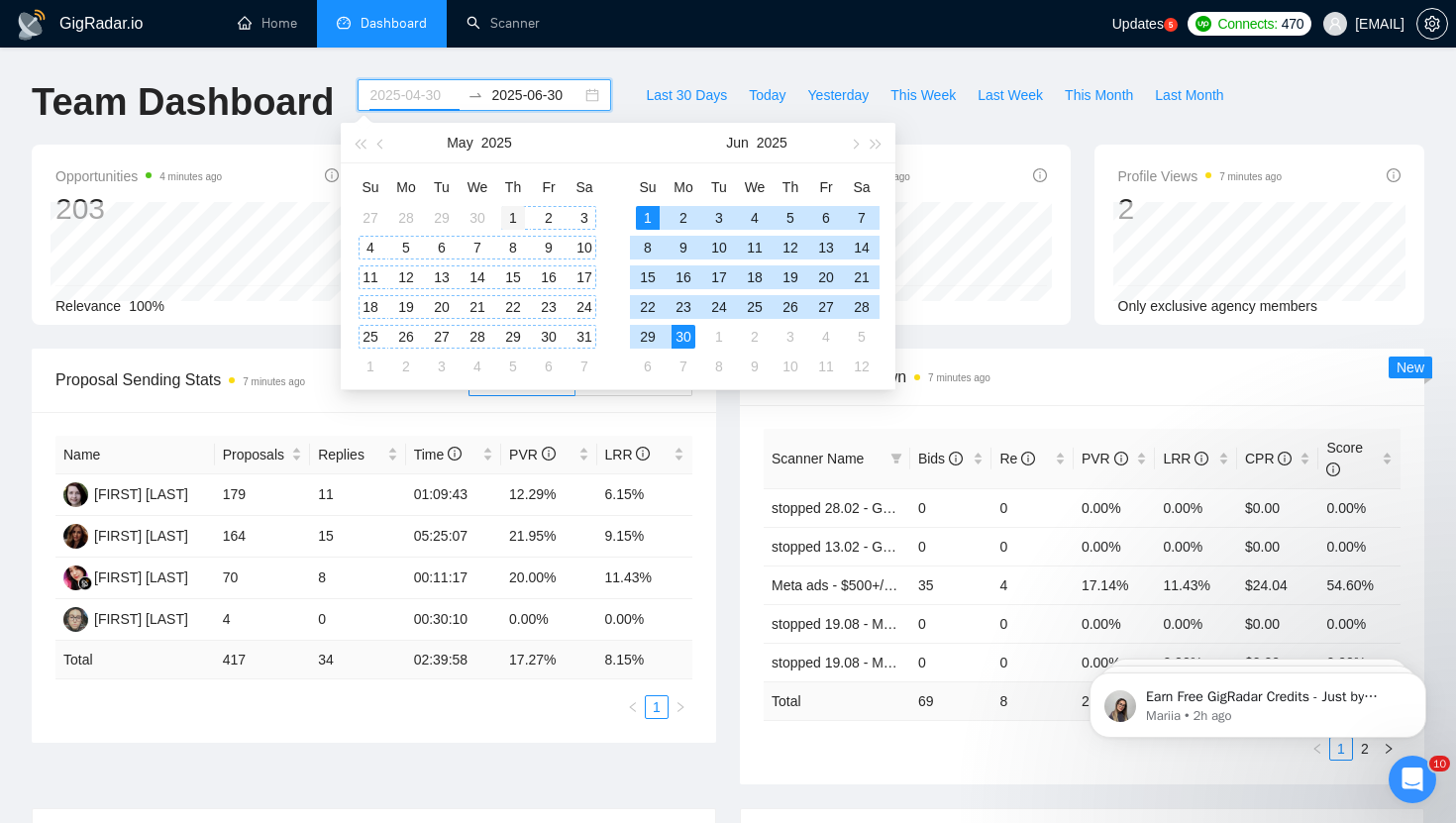 type on "2025-05-01" 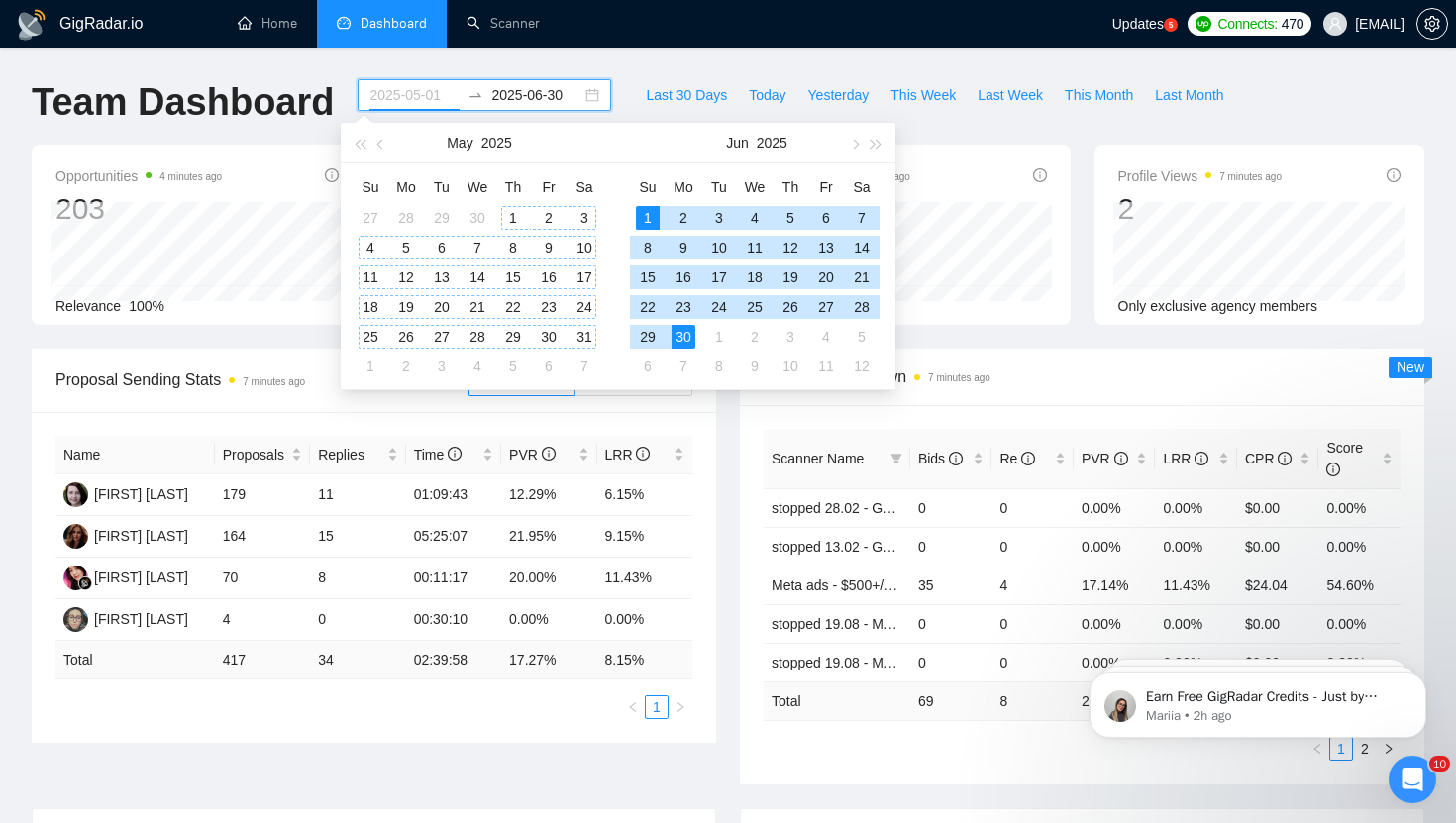 click on "1" at bounding box center [513, 218] 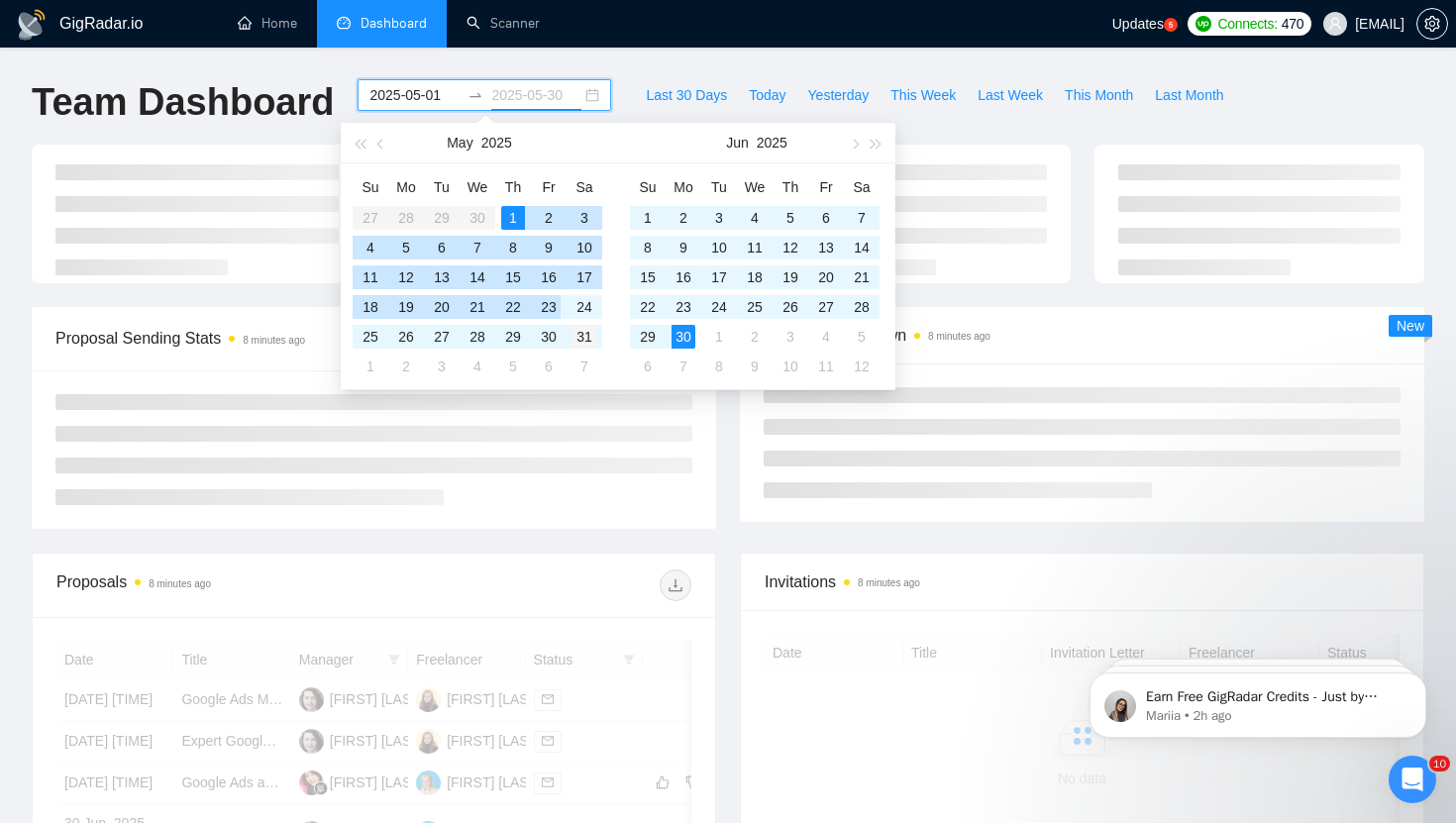 type on "2025-05-31" 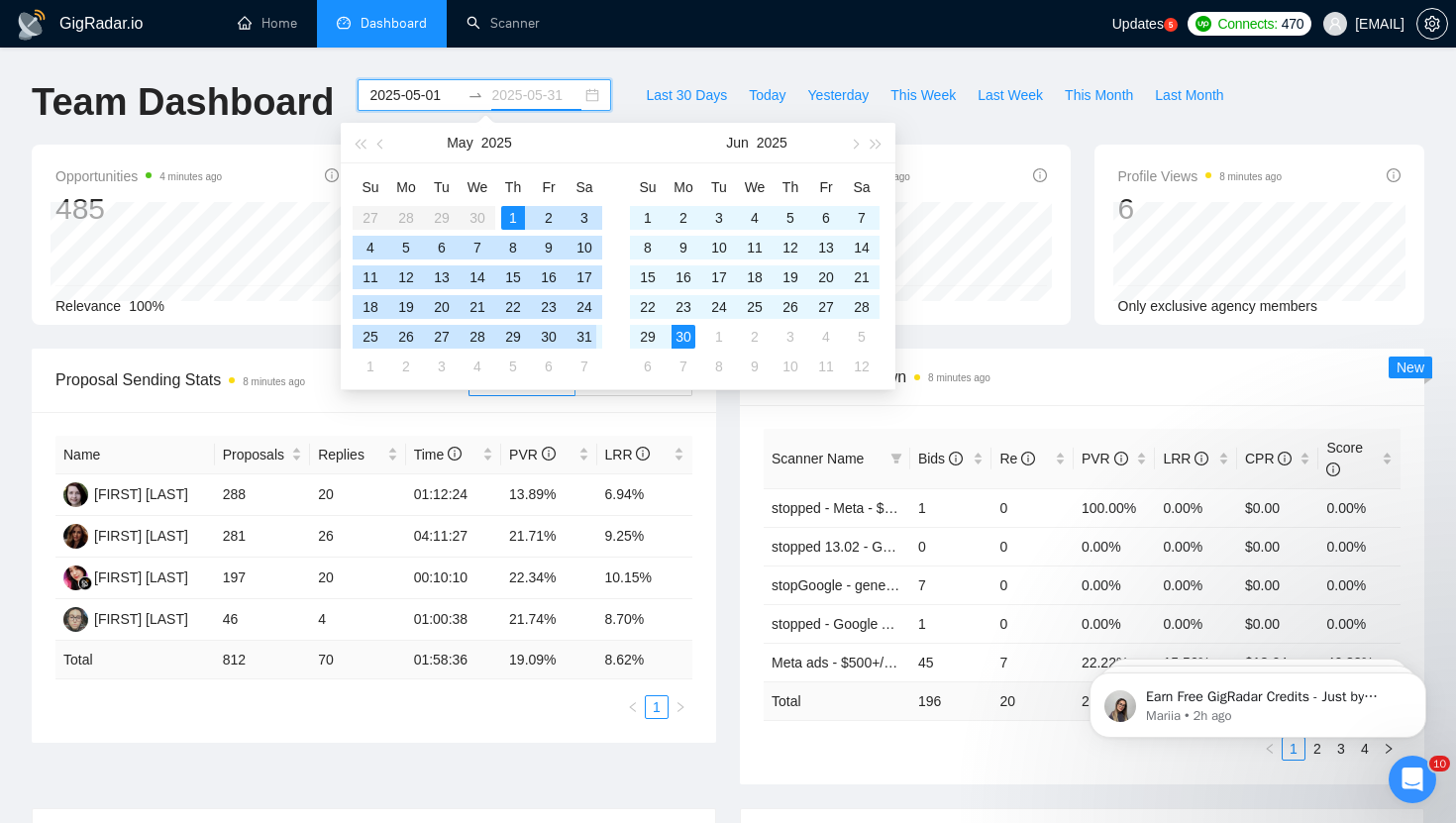 click on "31" at bounding box center [584, 337] 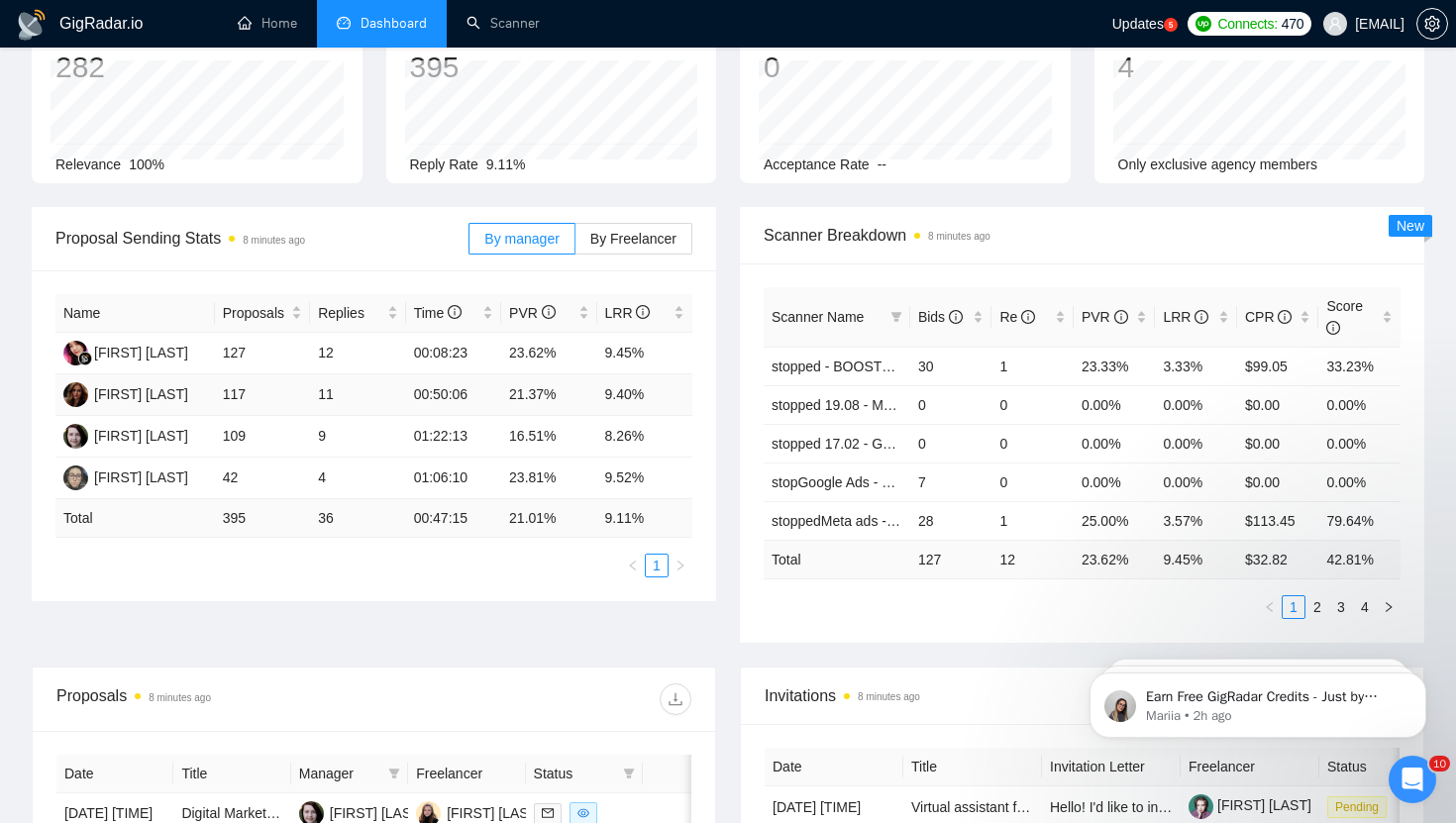 scroll, scrollTop: 148, scrollLeft: 0, axis: vertical 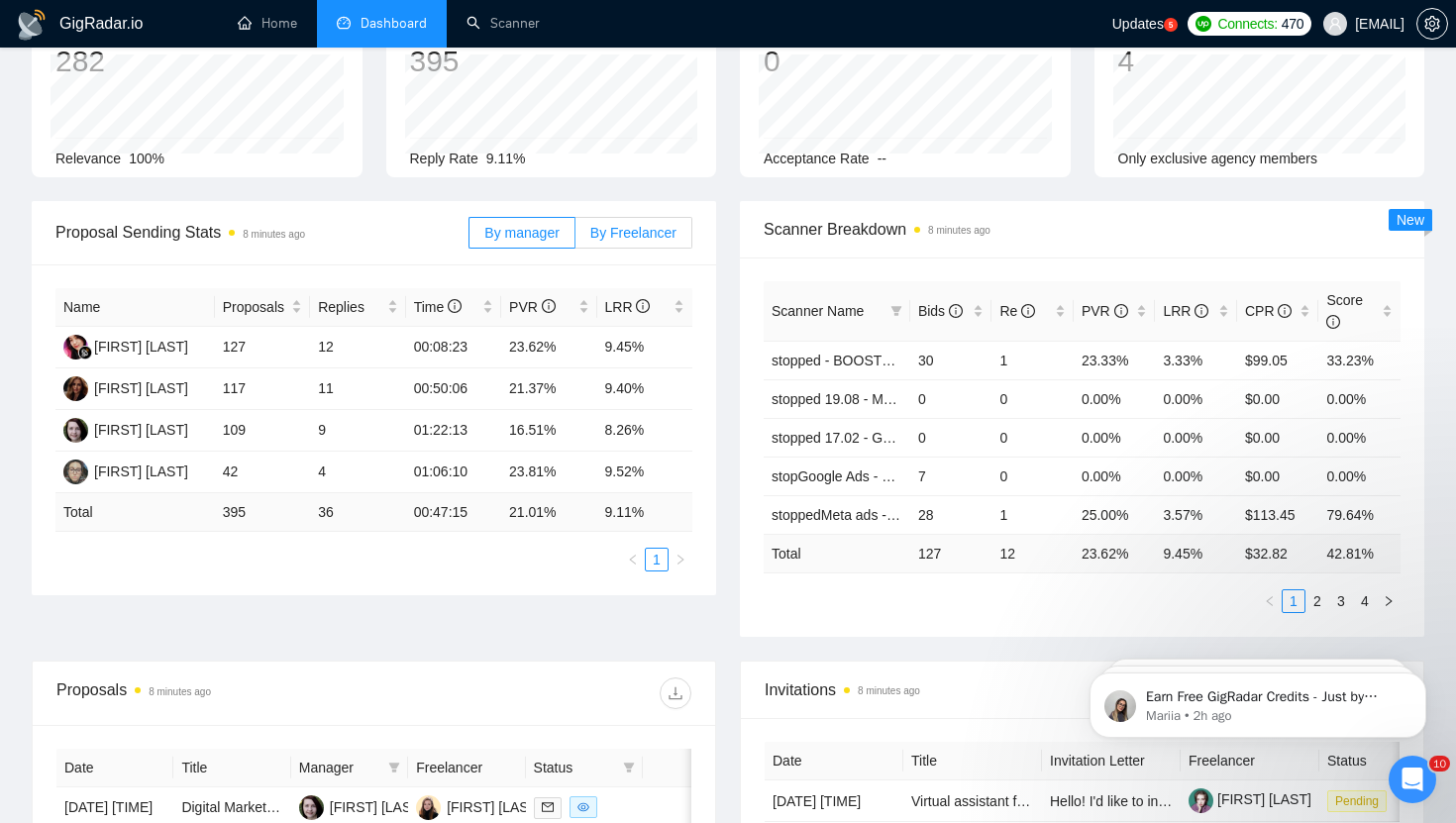 click on "By Freelancer" at bounding box center [634, 233] 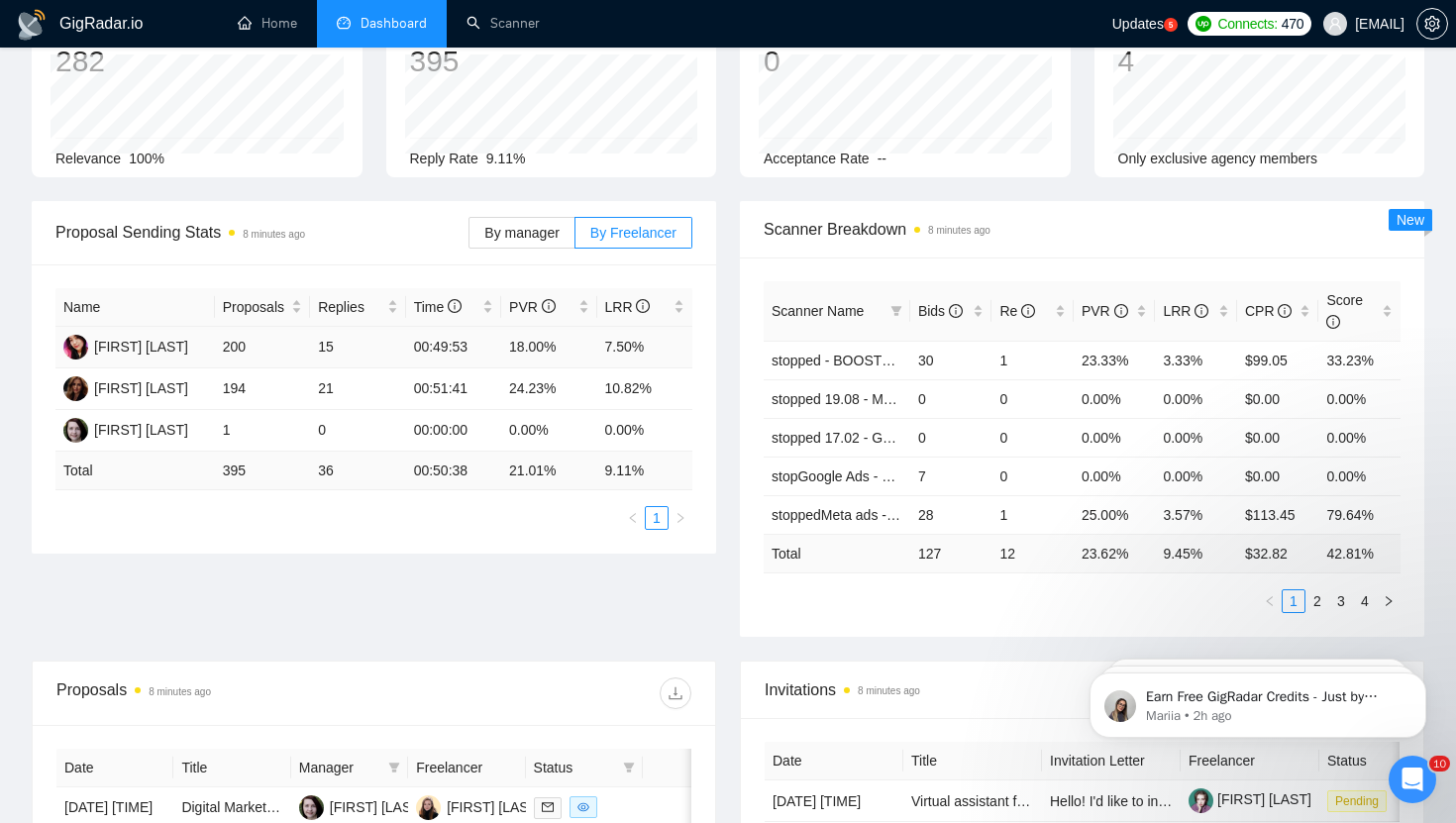click on "7.50%" at bounding box center (645, 348) 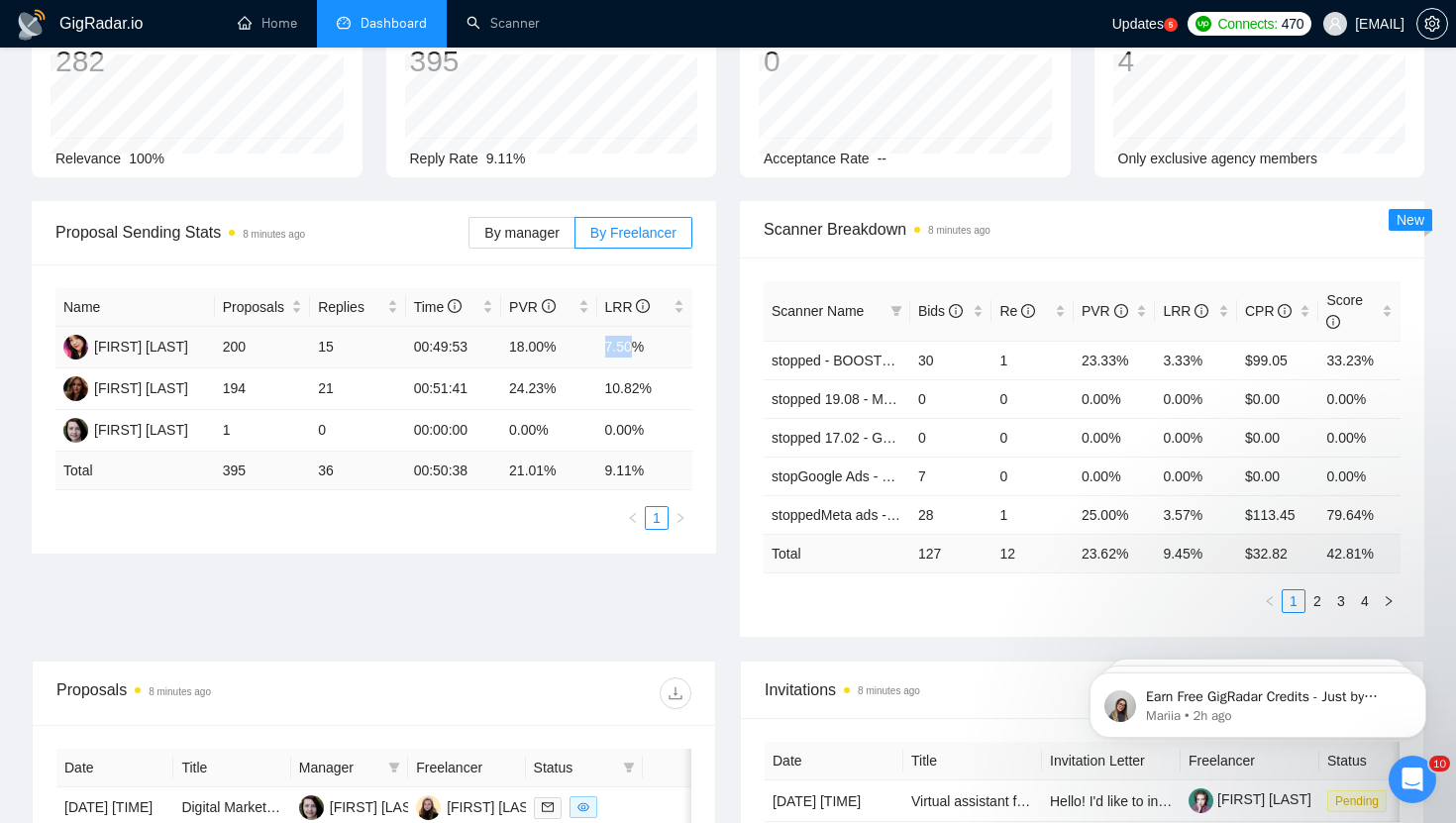 click on "18.00%" at bounding box center [549, 348] 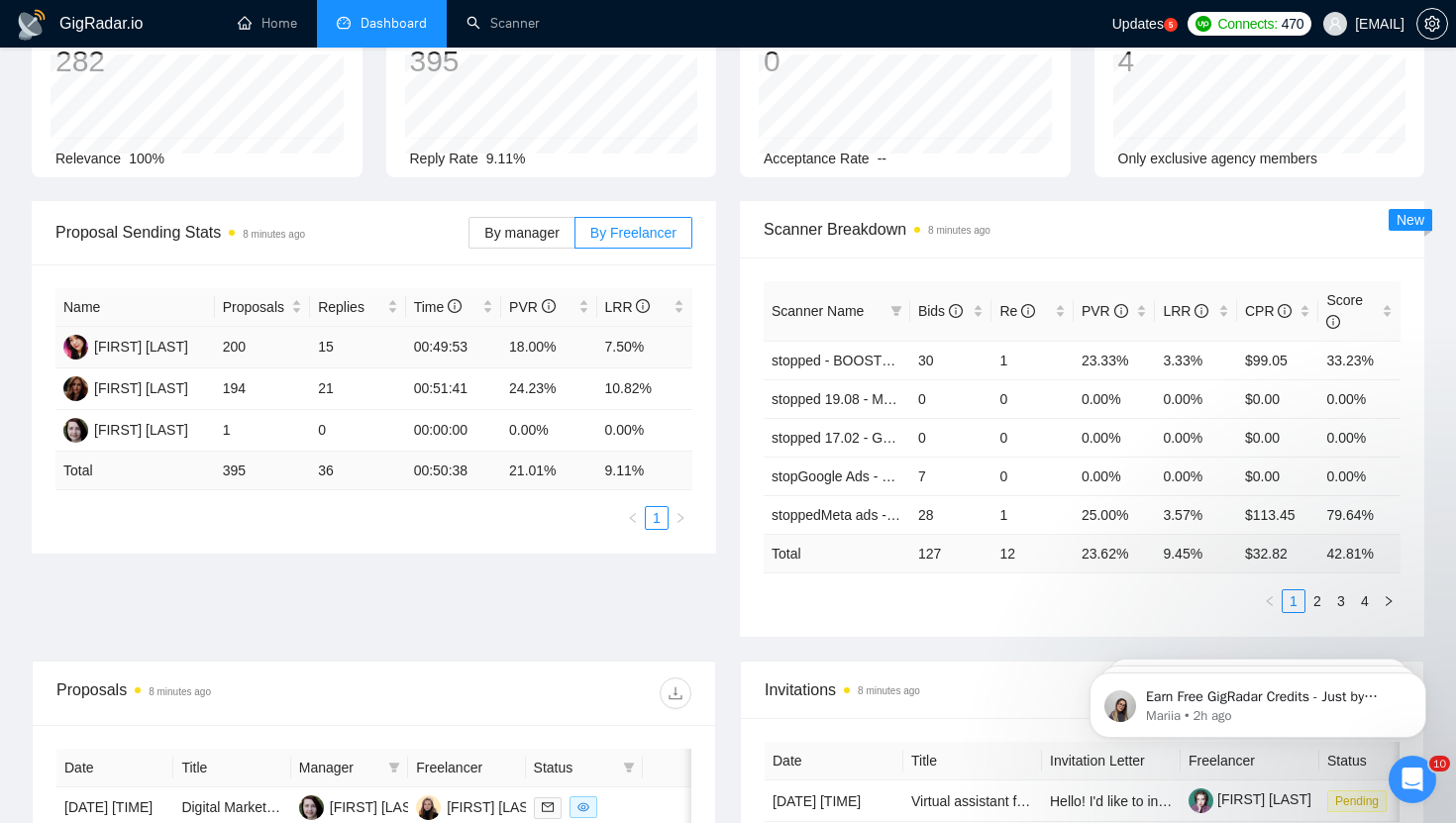 click on "18.00%" at bounding box center [549, 348] 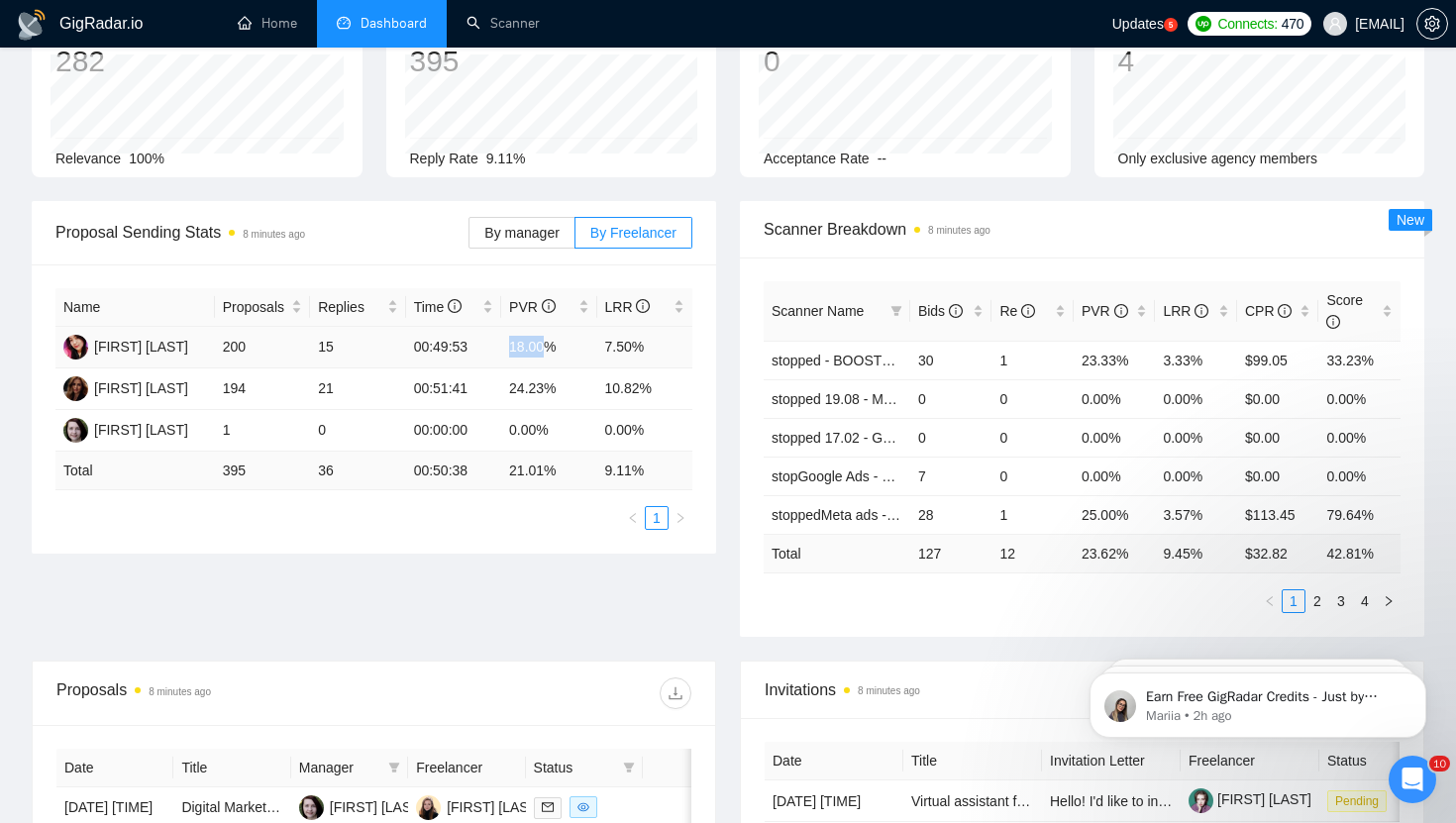 click on "18.00%" at bounding box center (549, 348) 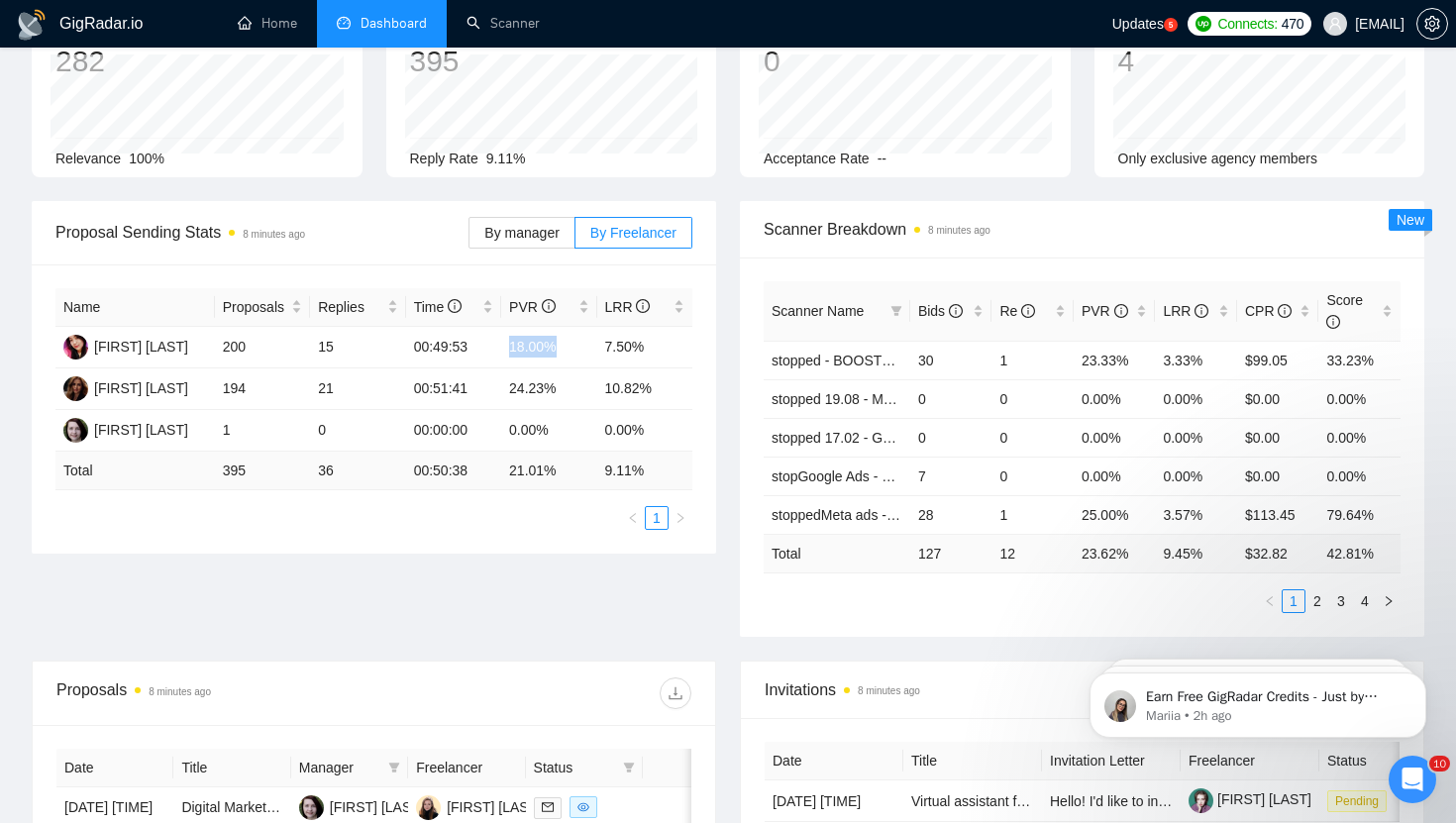 click on "1" at bounding box center [373, 518] 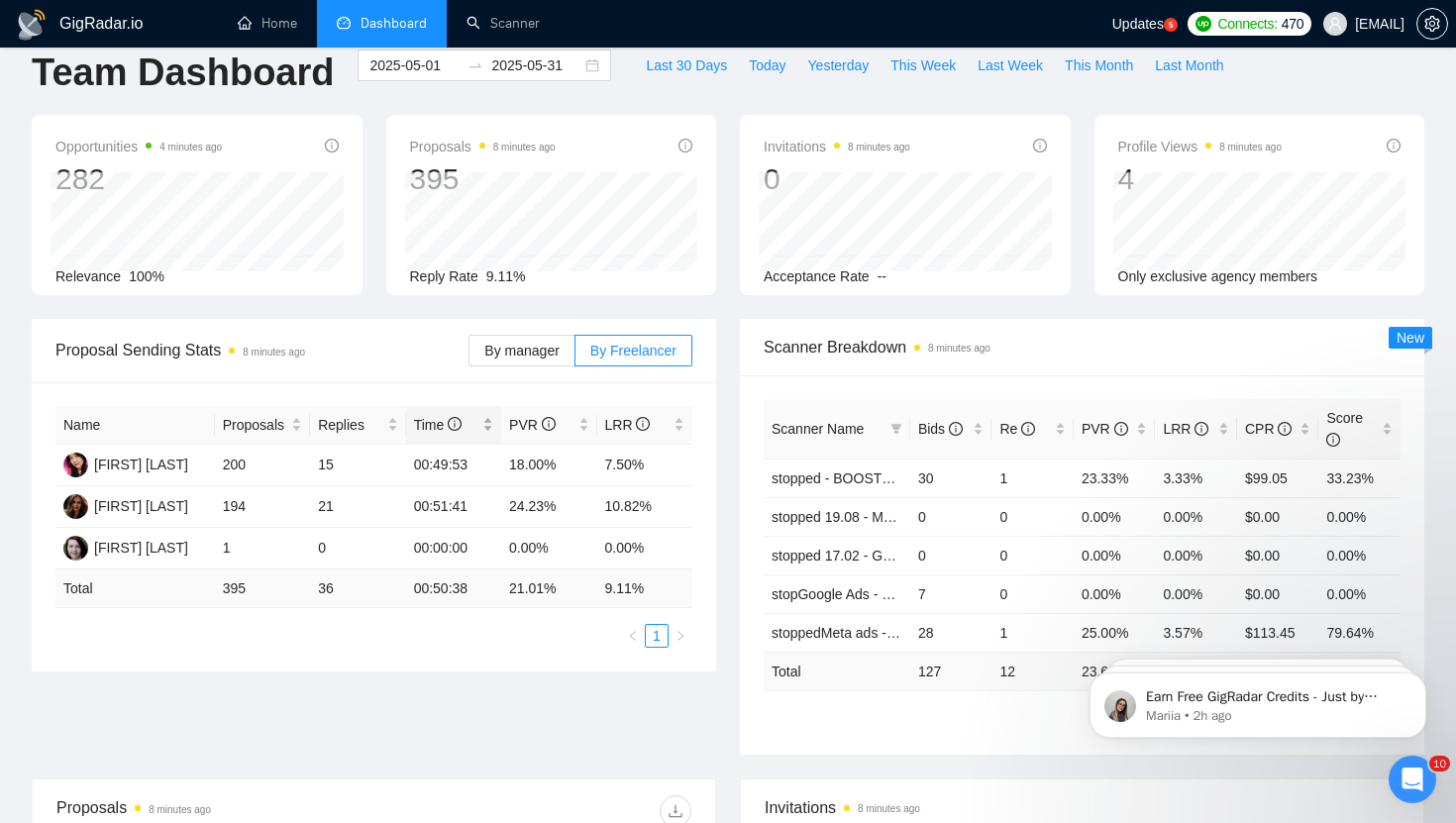 scroll, scrollTop: 24, scrollLeft: 0, axis: vertical 